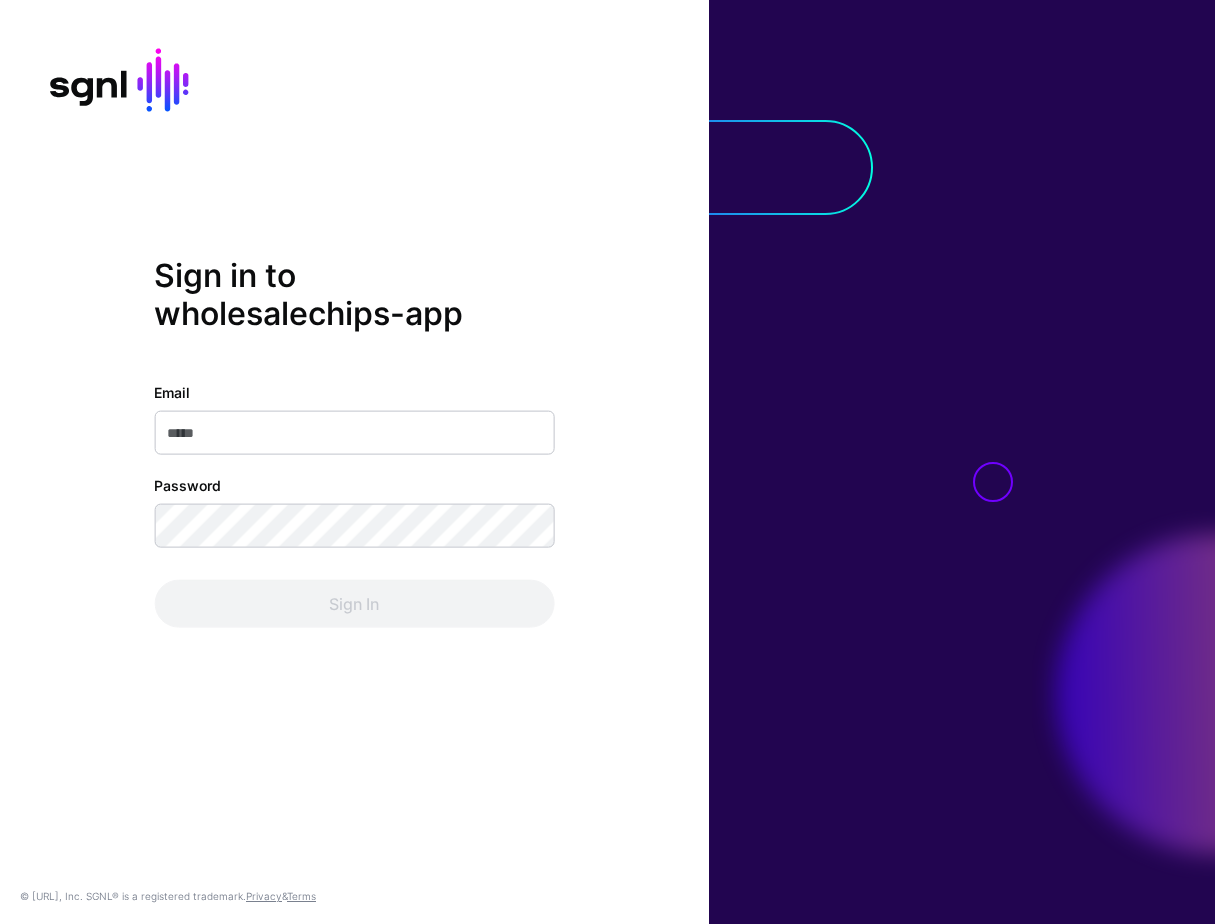 scroll, scrollTop: 0, scrollLeft: 0, axis: both 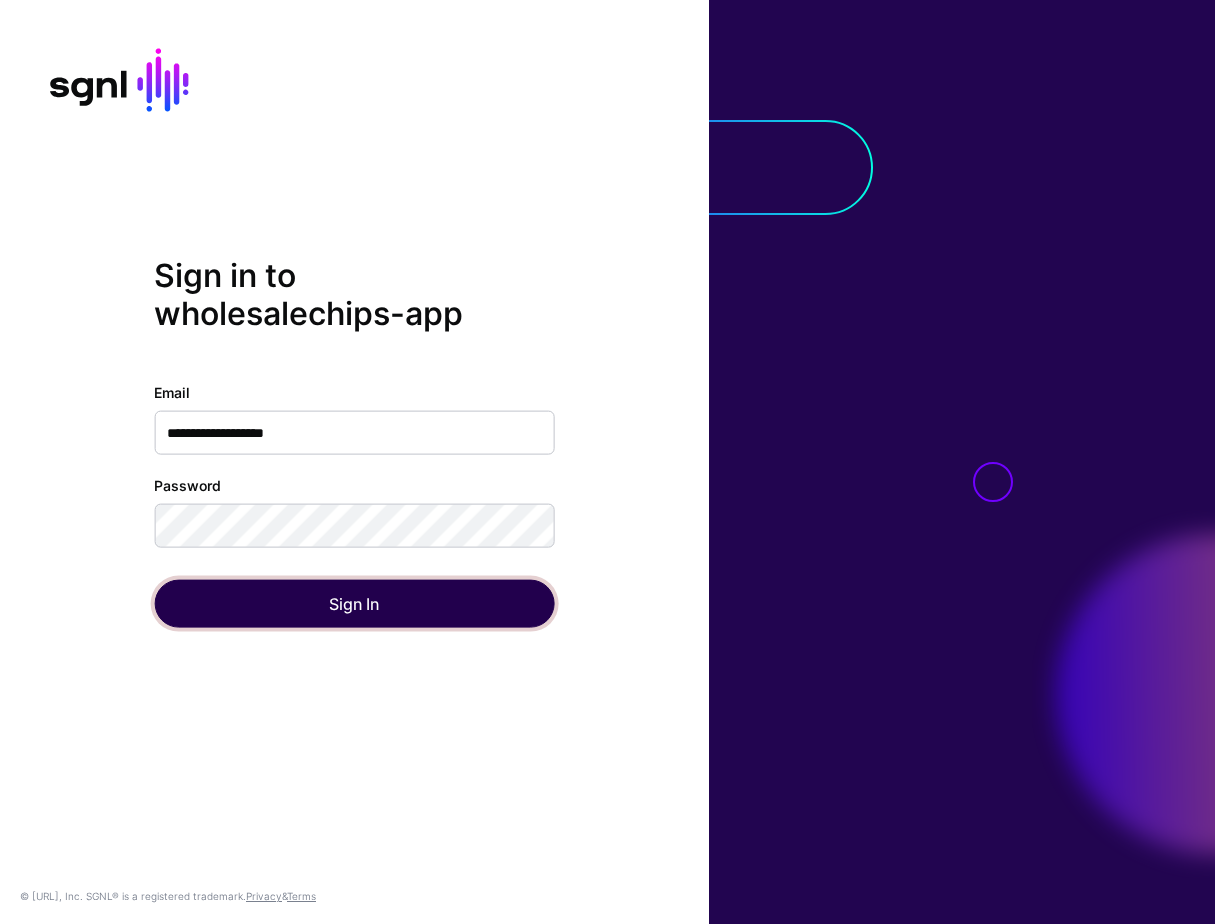 click on "Sign In" 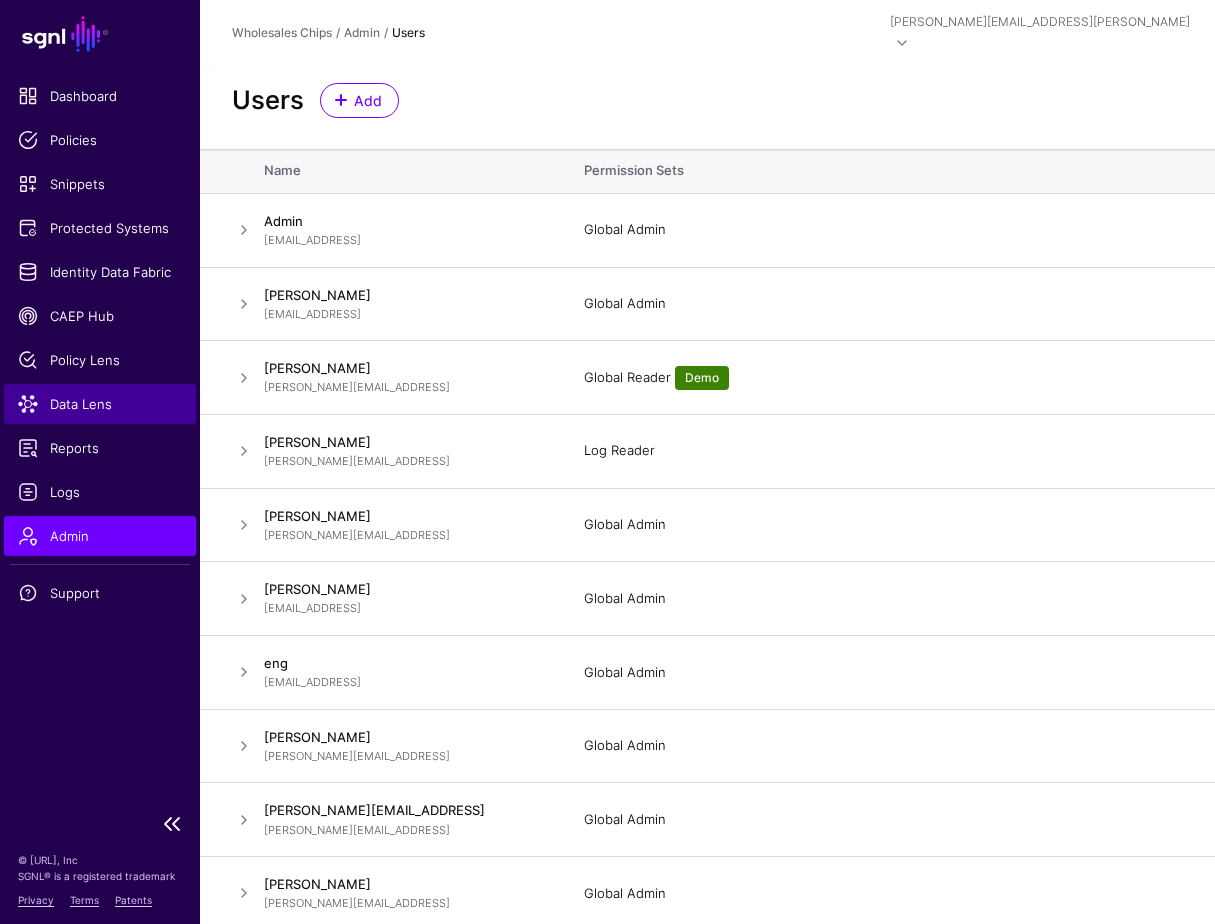 click on "Data Lens" 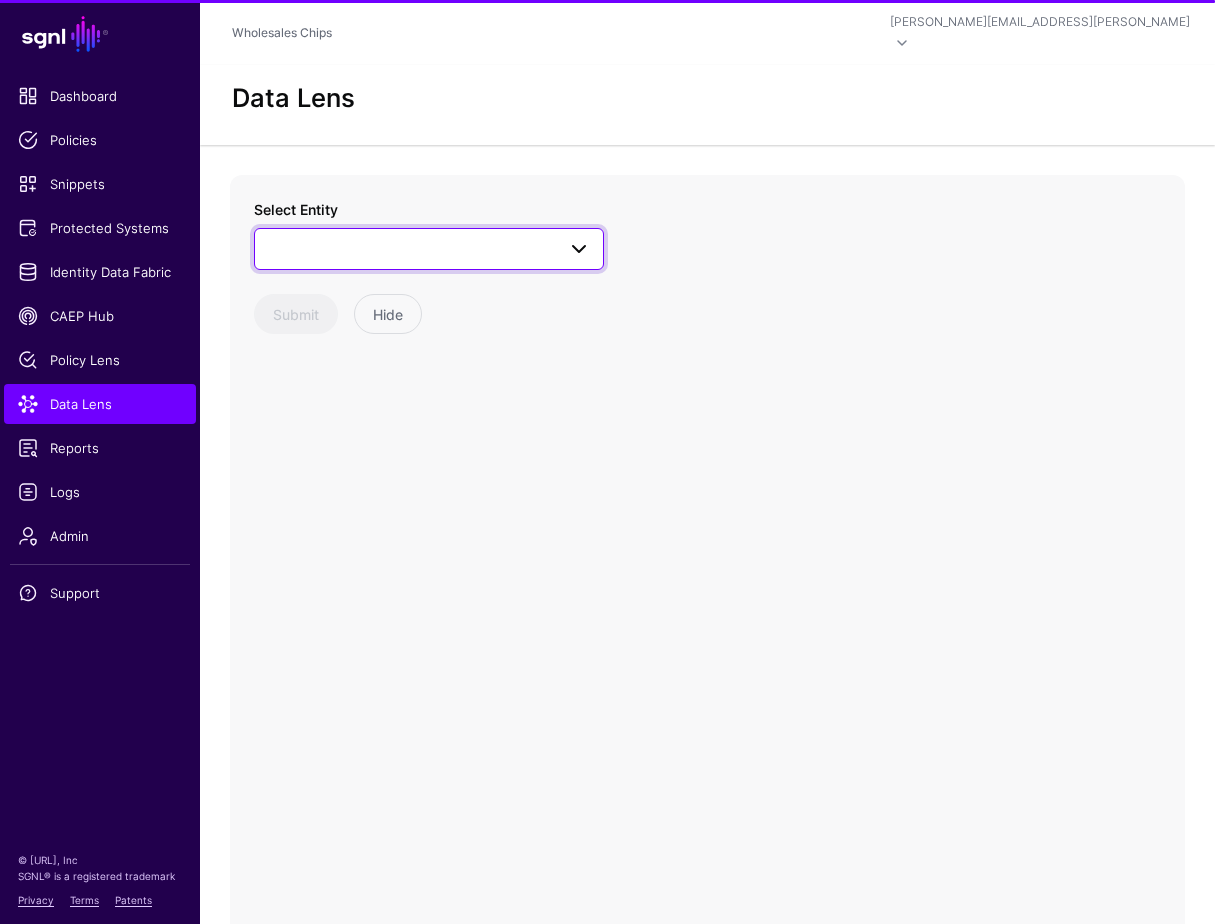 click at bounding box center (429, 249) 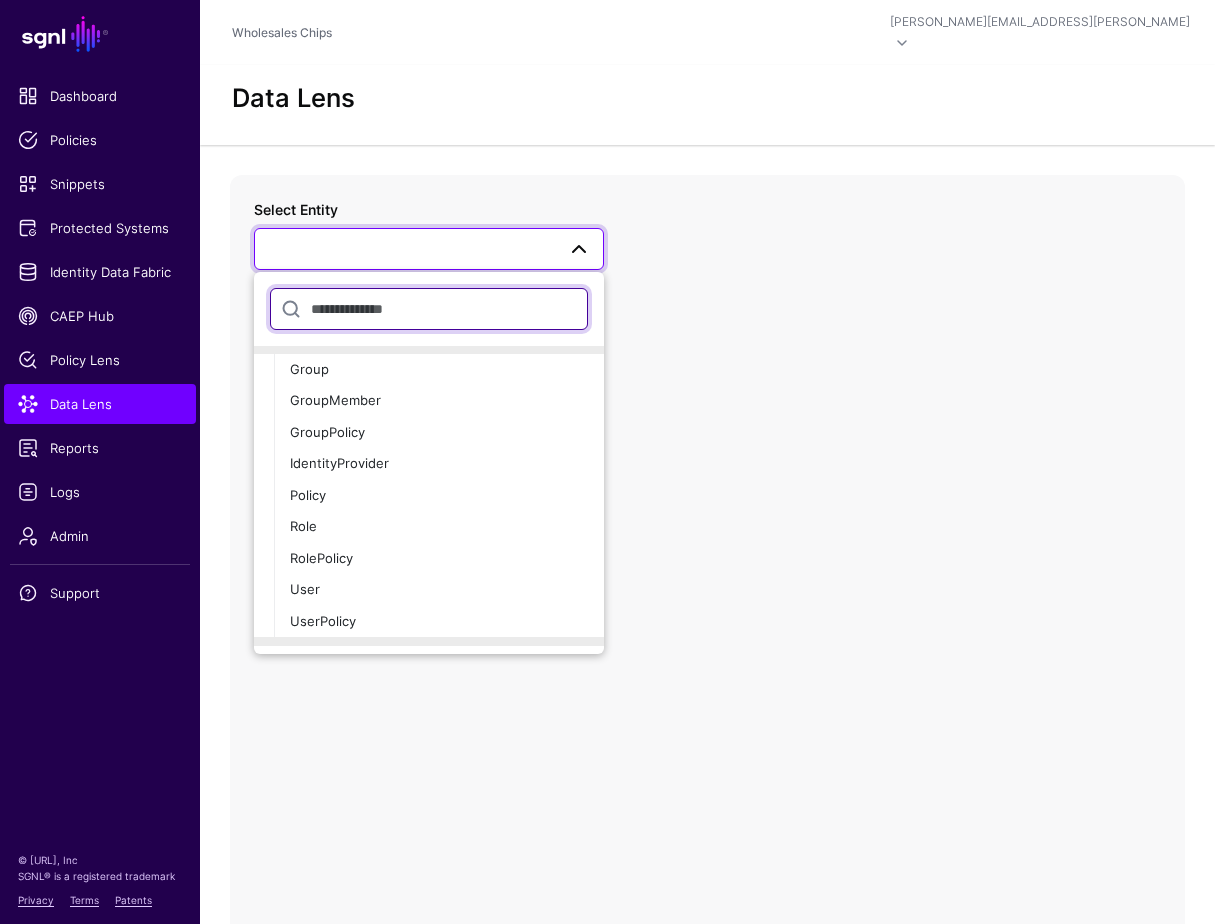 scroll, scrollTop: 245, scrollLeft: 0, axis: vertical 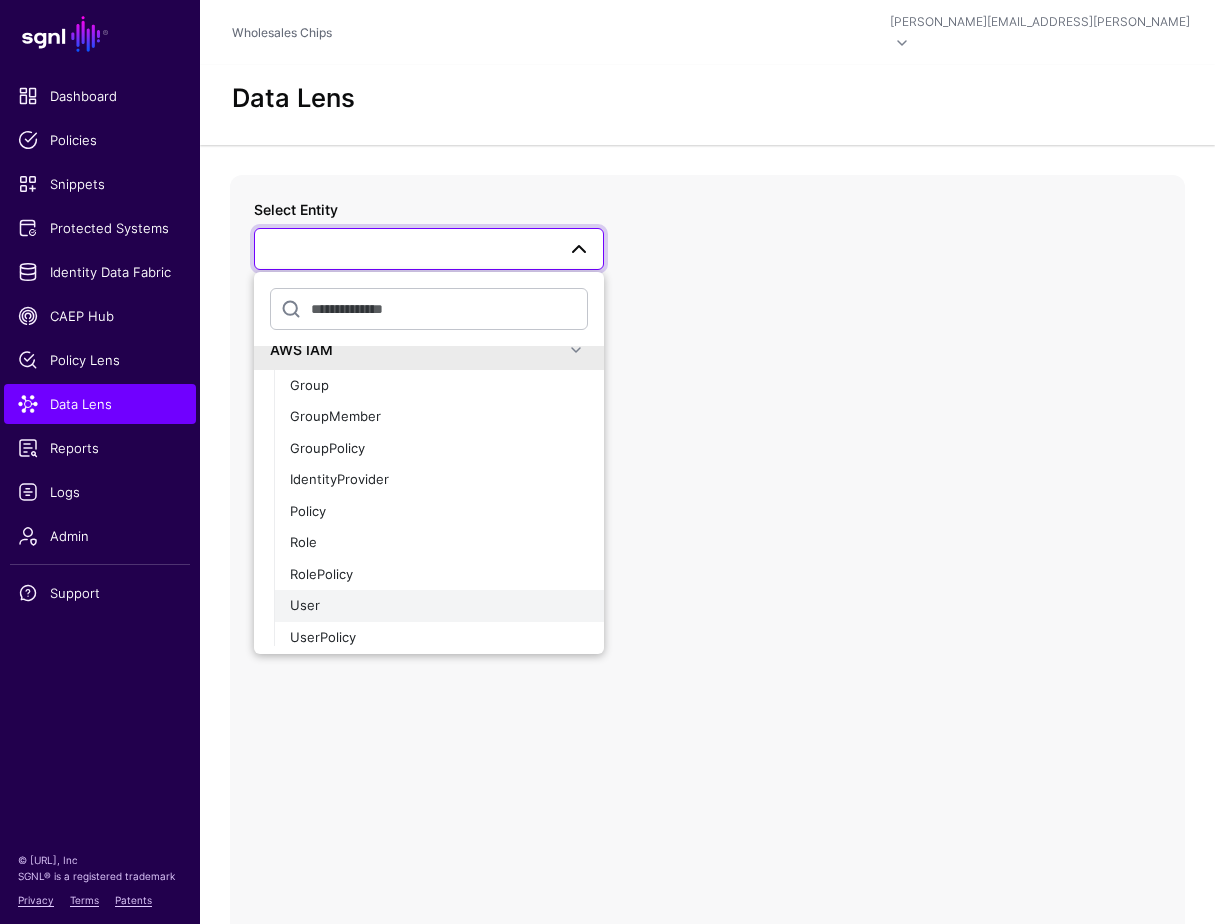 click on "User" 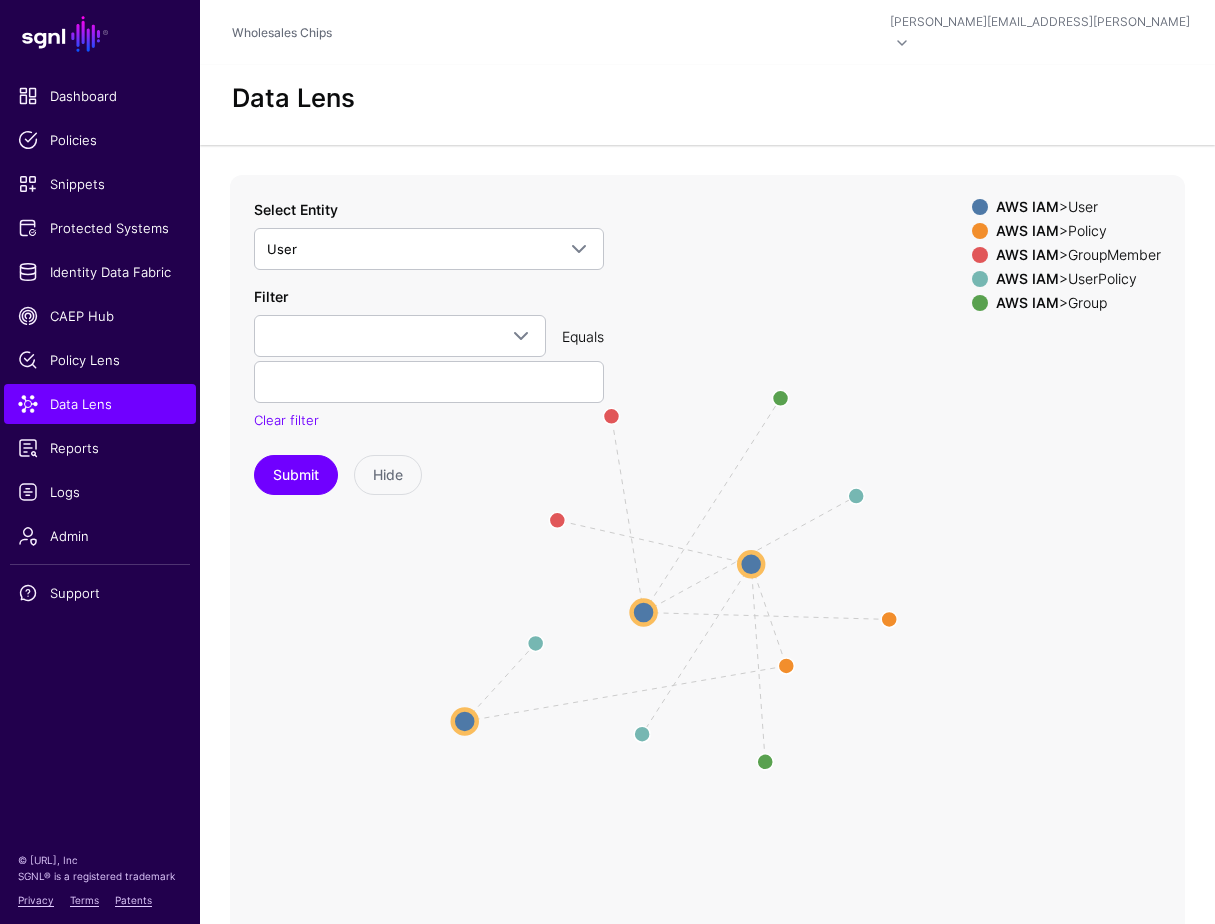 drag, startPoint x: 699, startPoint y: 460, endPoint x: 461, endPoint y: 705, distance: 341.56845 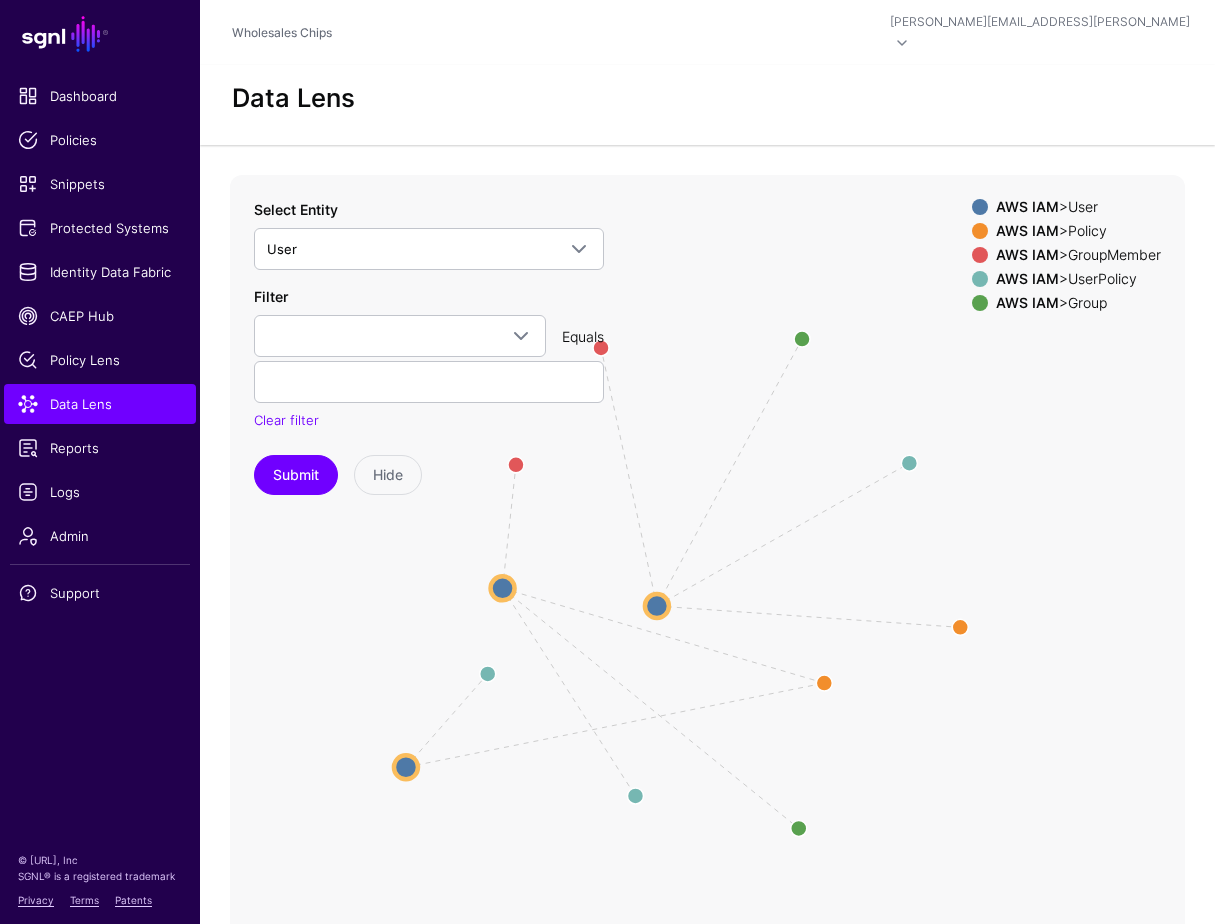 drag, startPoint x: 752, startPoint y: 534, endPoint x: 500, endPoint y: 563, distance: 253.66316 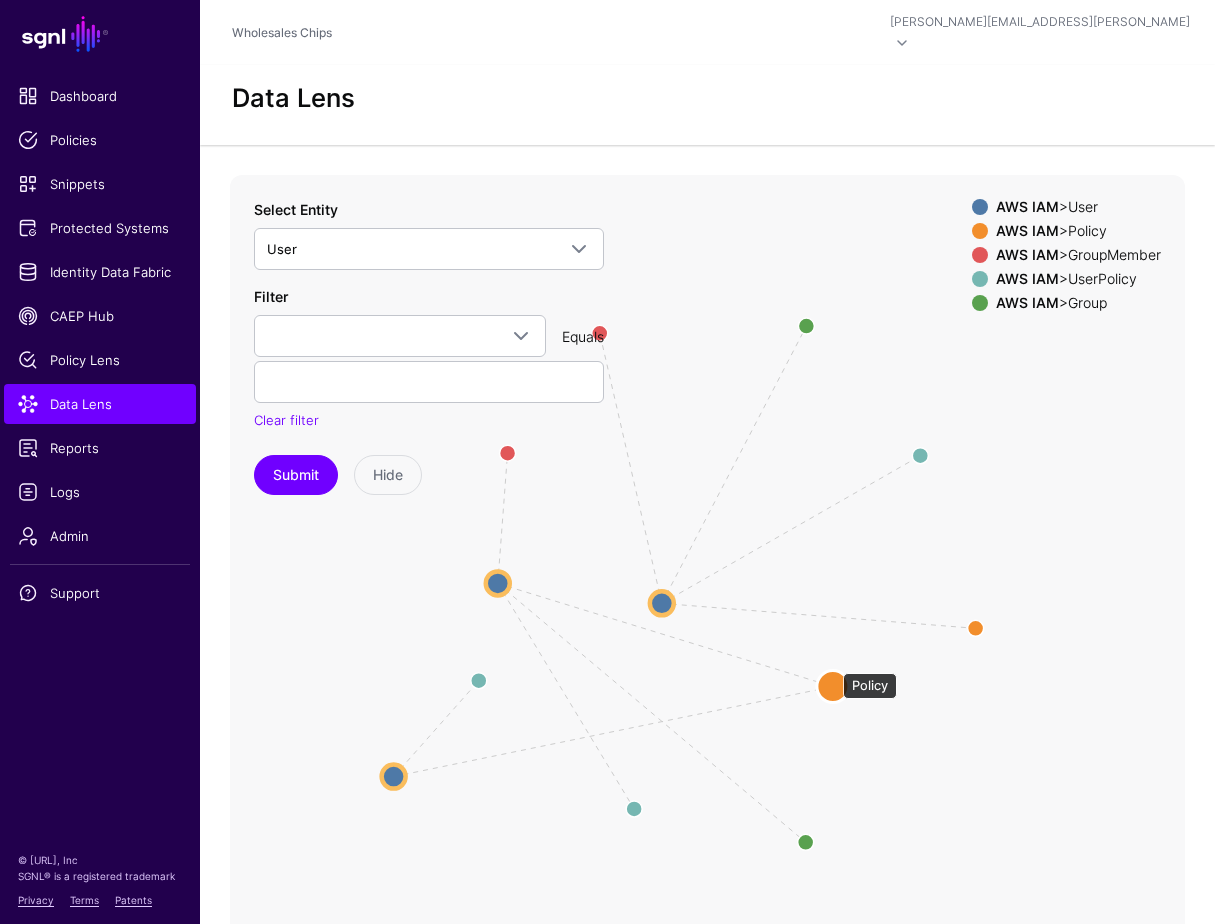 click 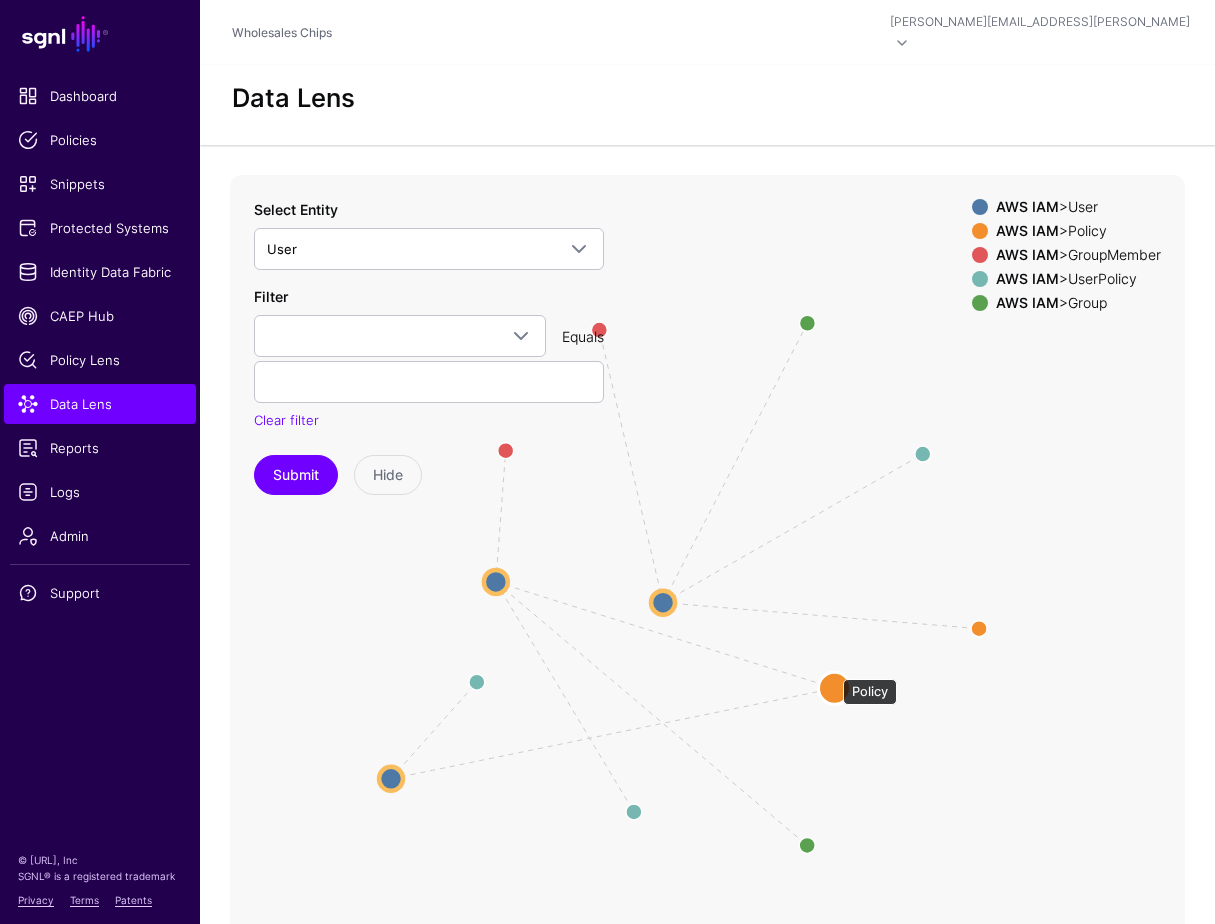click 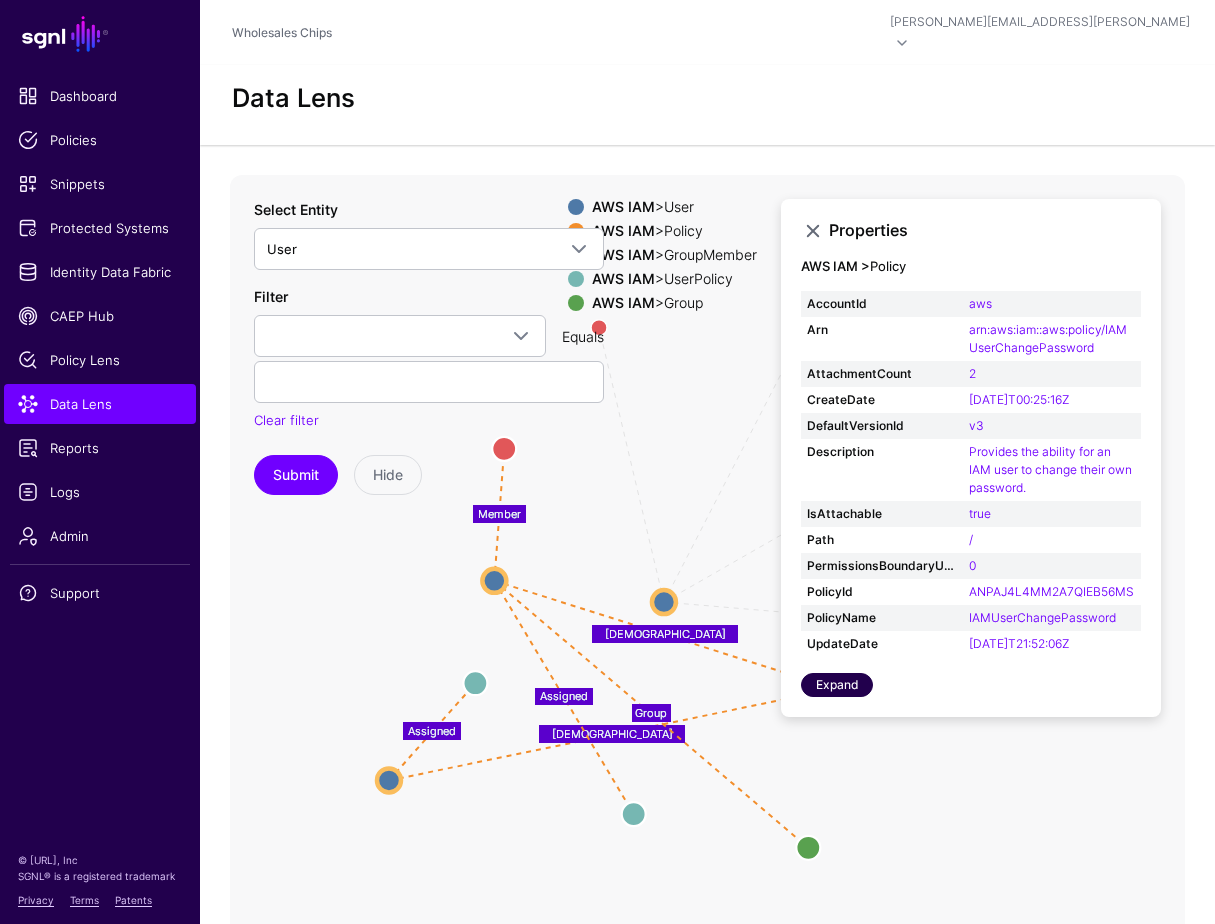 click on "Expand" at bounding box center (837, 685) 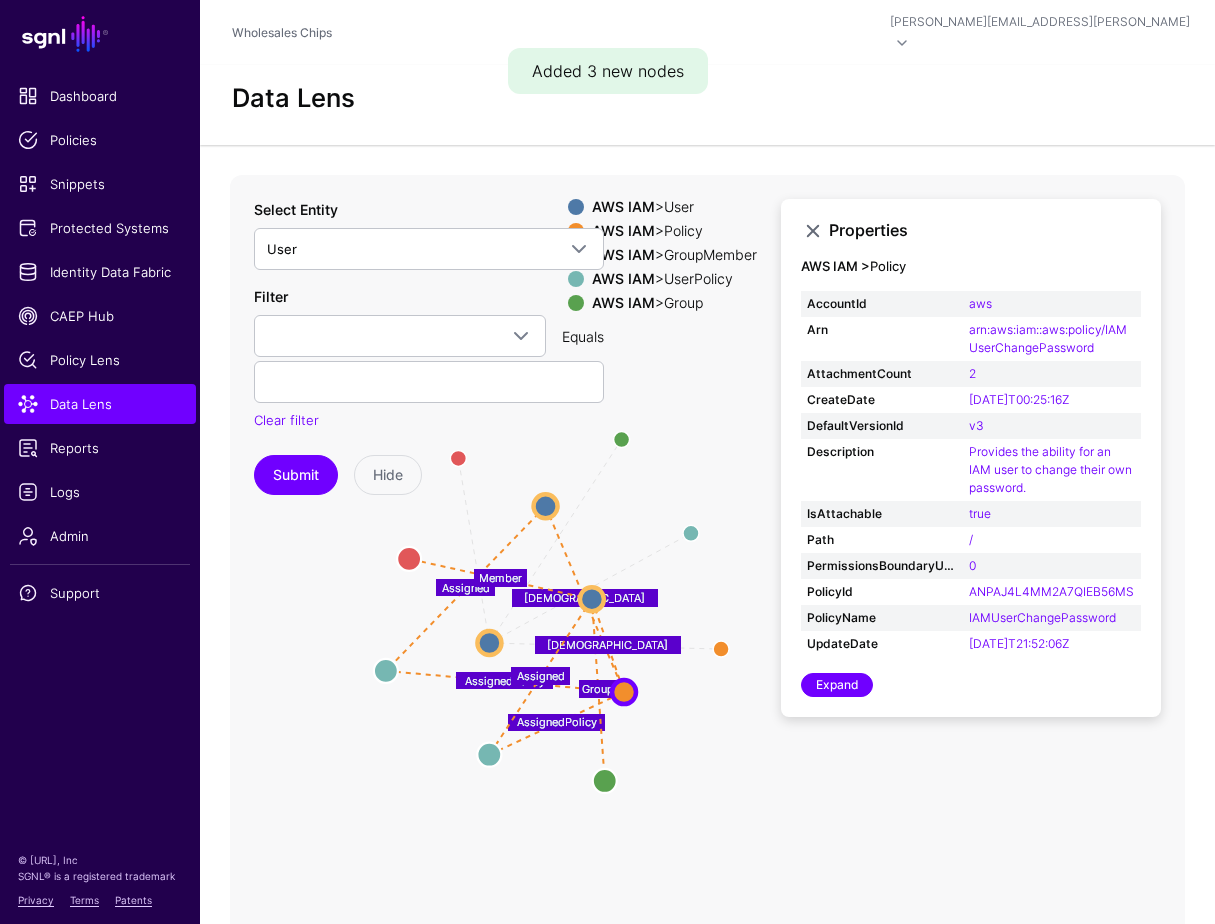 drag, startPoint x: 729, startPoint y: 770, endPoint x: 573, endPoint y: 806, distance: 160.09998 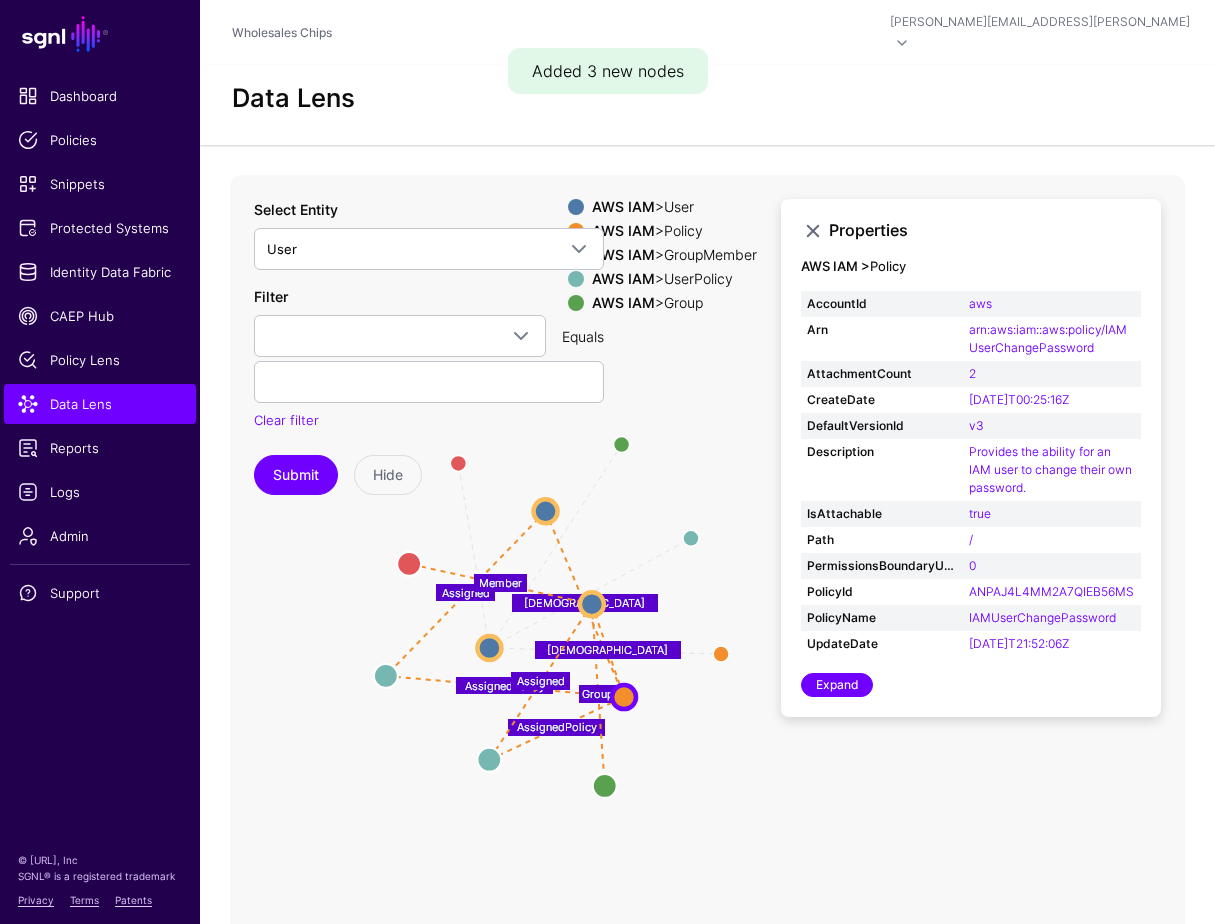 click on "Group HasPolicy Member Assigned AssignedPolicy AssignedPolicy HasPolicy Assigned Group HasPolicy Assigned Member Group Group Policy Policy GroupMember GroupMember UserPolicy UserPolicy User User Group Group UserPolicy UserPolicy UserPolicy UserPolicy GroupMember GroupMember Policy Policy User User User User" 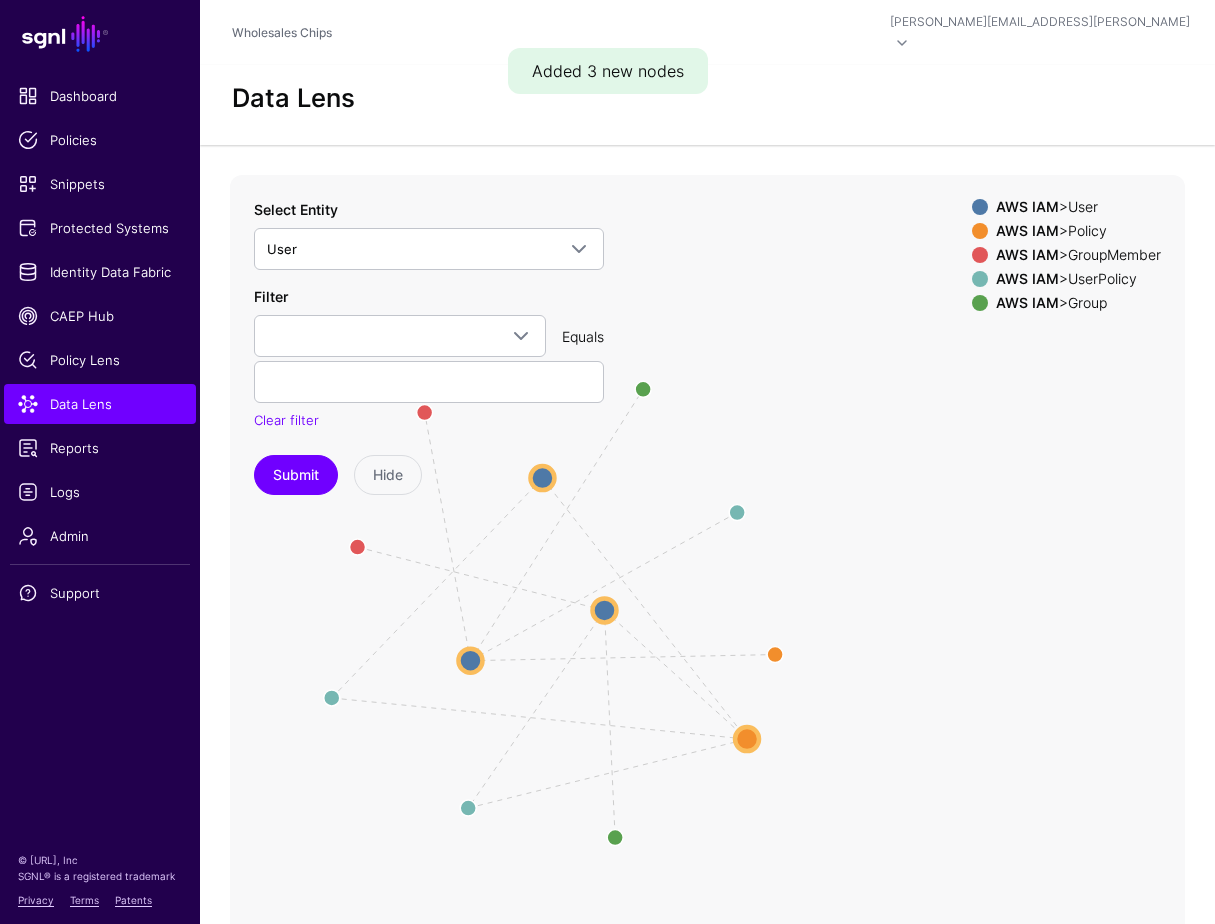 drag, startPoint x: 623, startPoint y: 678, endPoint x: 747, endPoint y: 721, distance: 131.24405 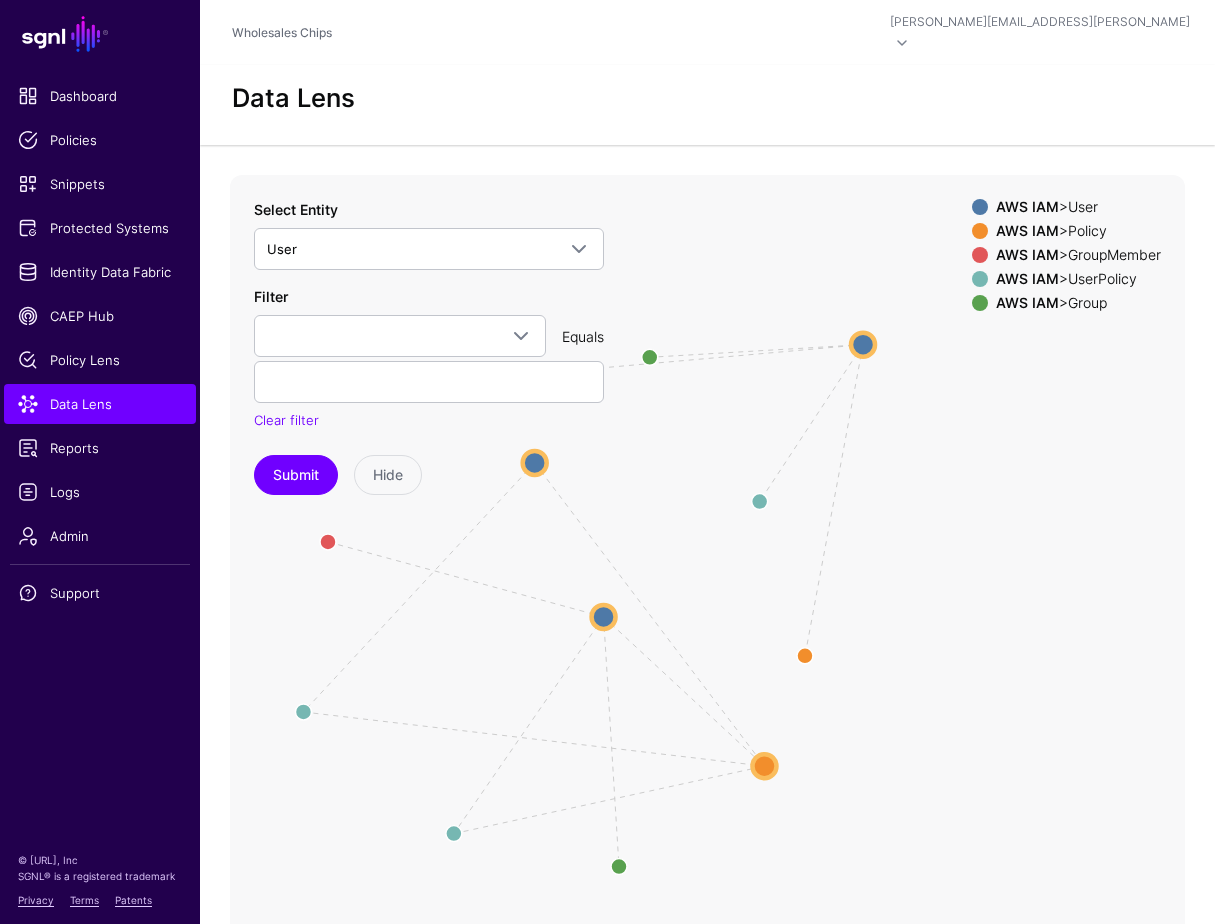 drag, startPoint x: 469, startPoint y: 633, endPoint x: 866, endPoint y: 314, distance: 509.2838 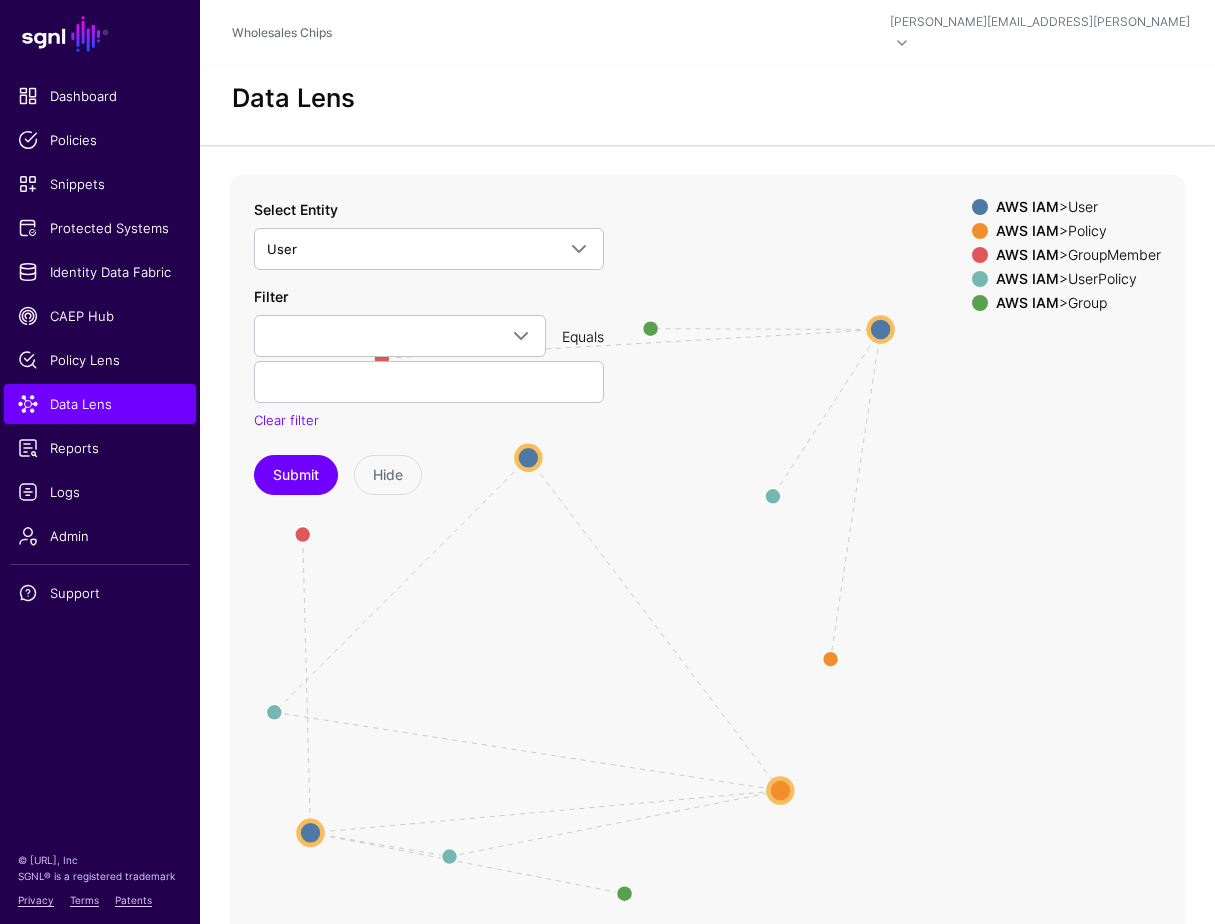 drag, startPoint x: 598, startPoint y: 604, endPoint x: 309, endPoint y: 812, distance: 356.06882 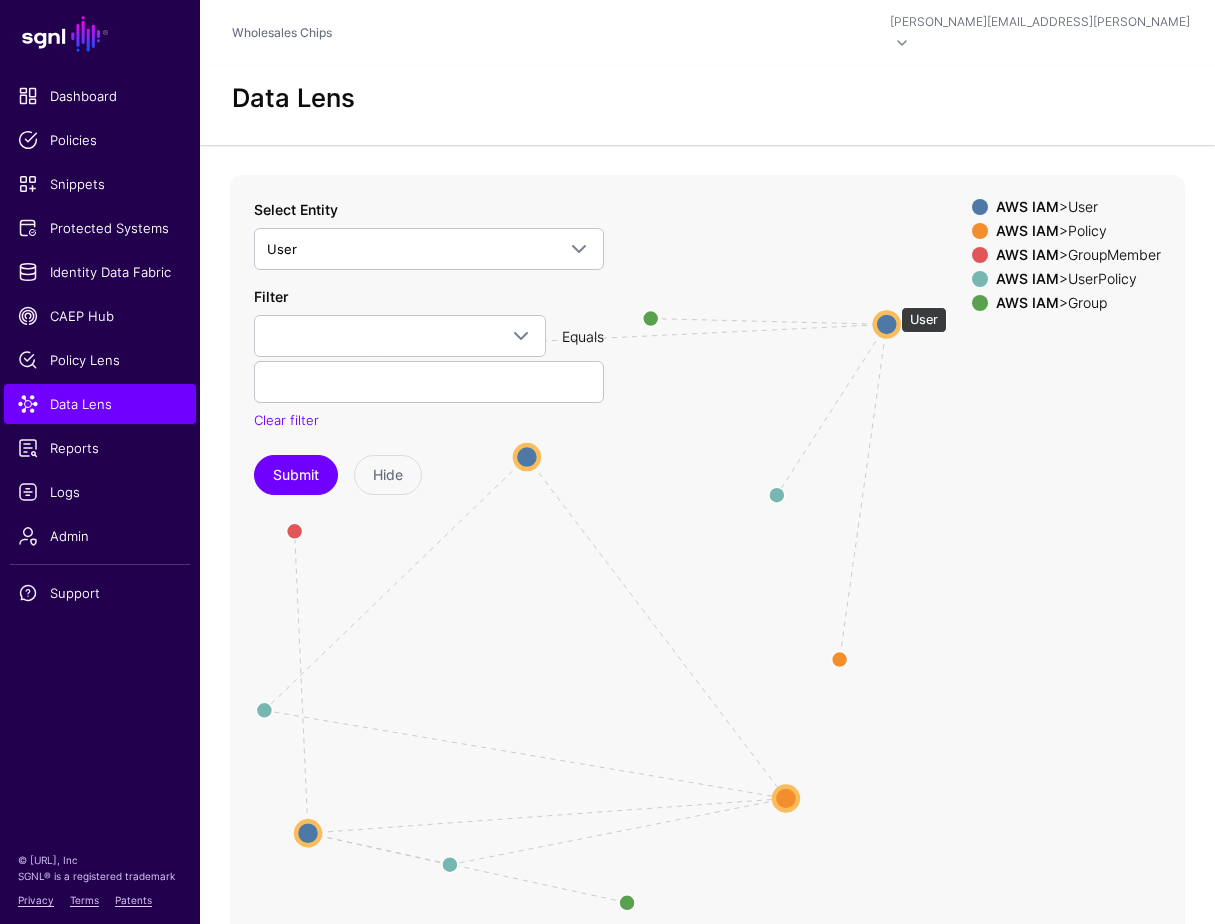 click 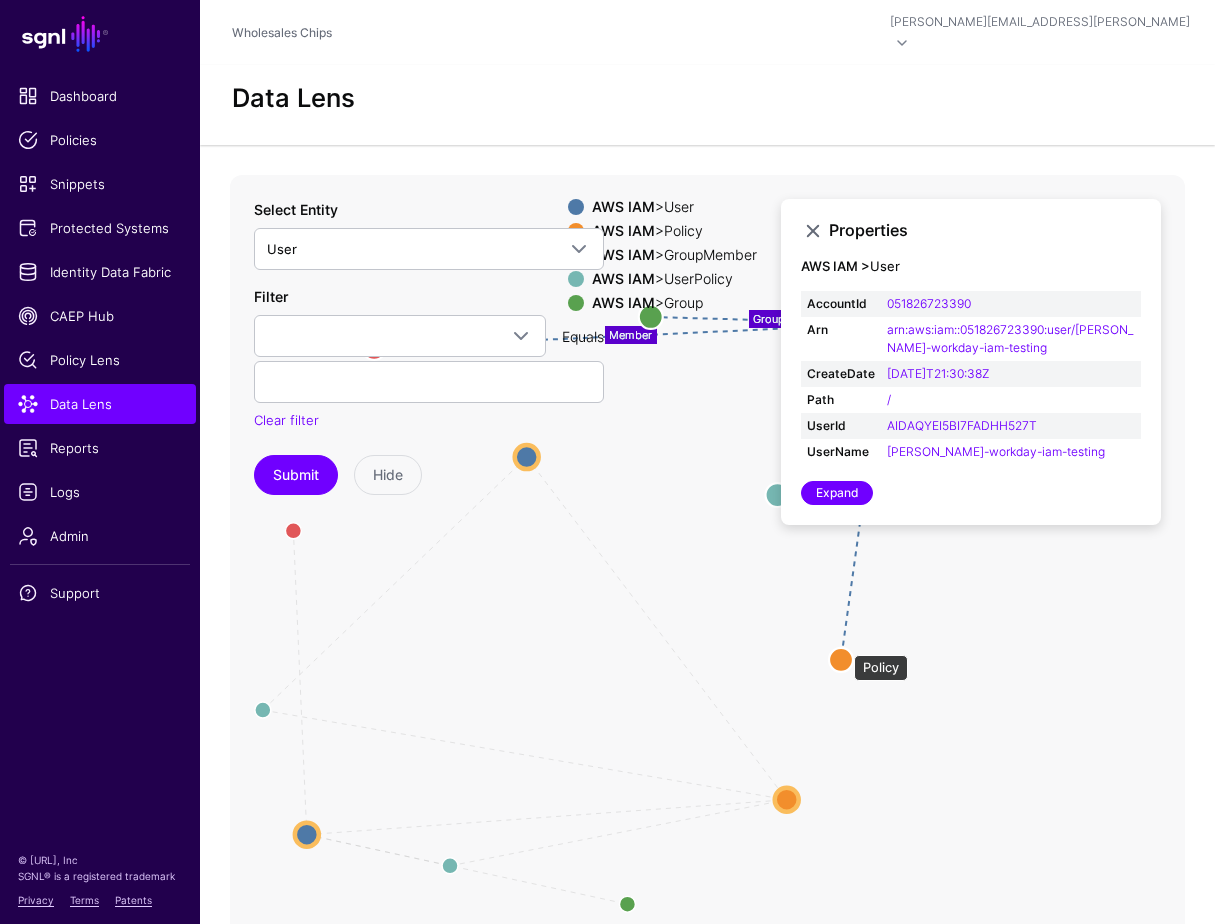 click 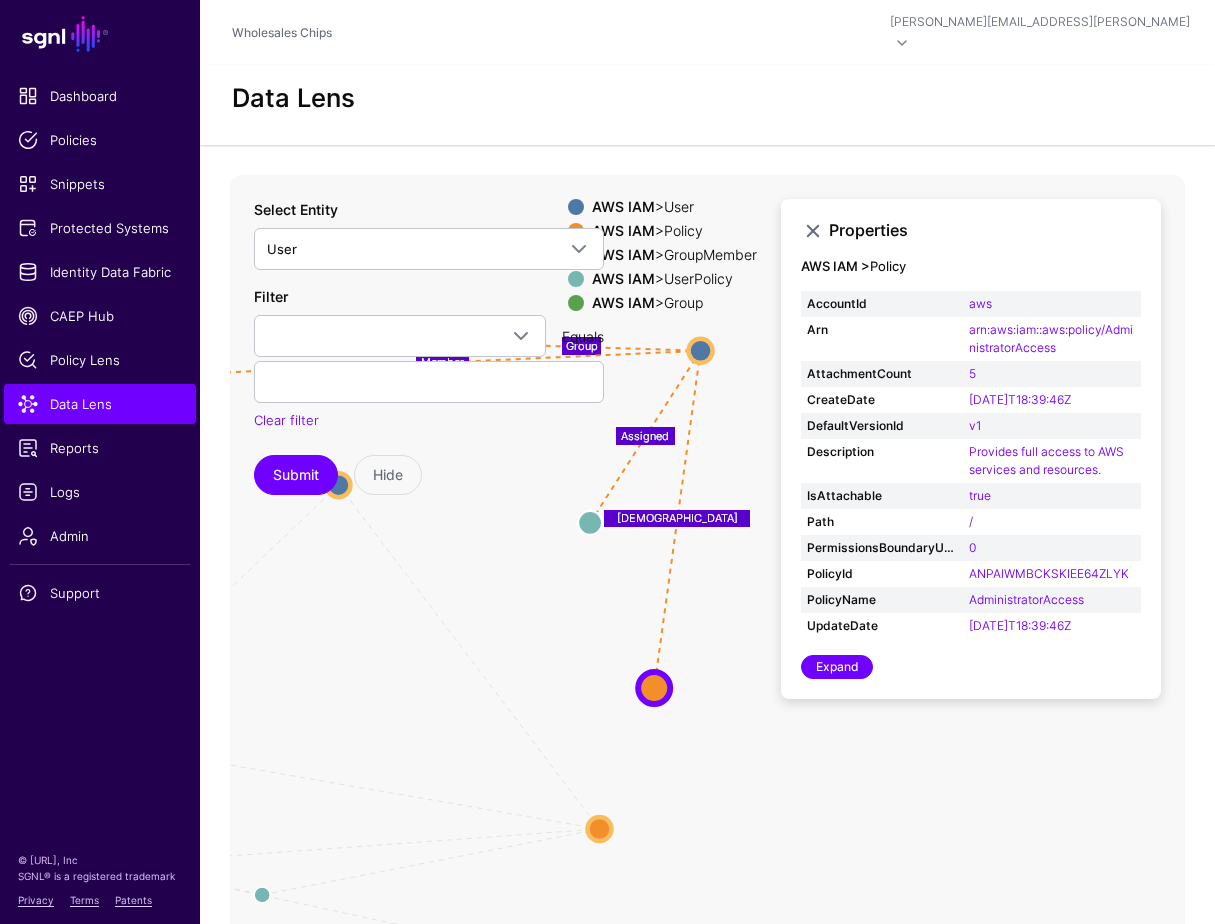 drag, startPoint x: 719, startPoint y: 564, endPoint x: 513, endPoint y: 590, distance: 207.6343 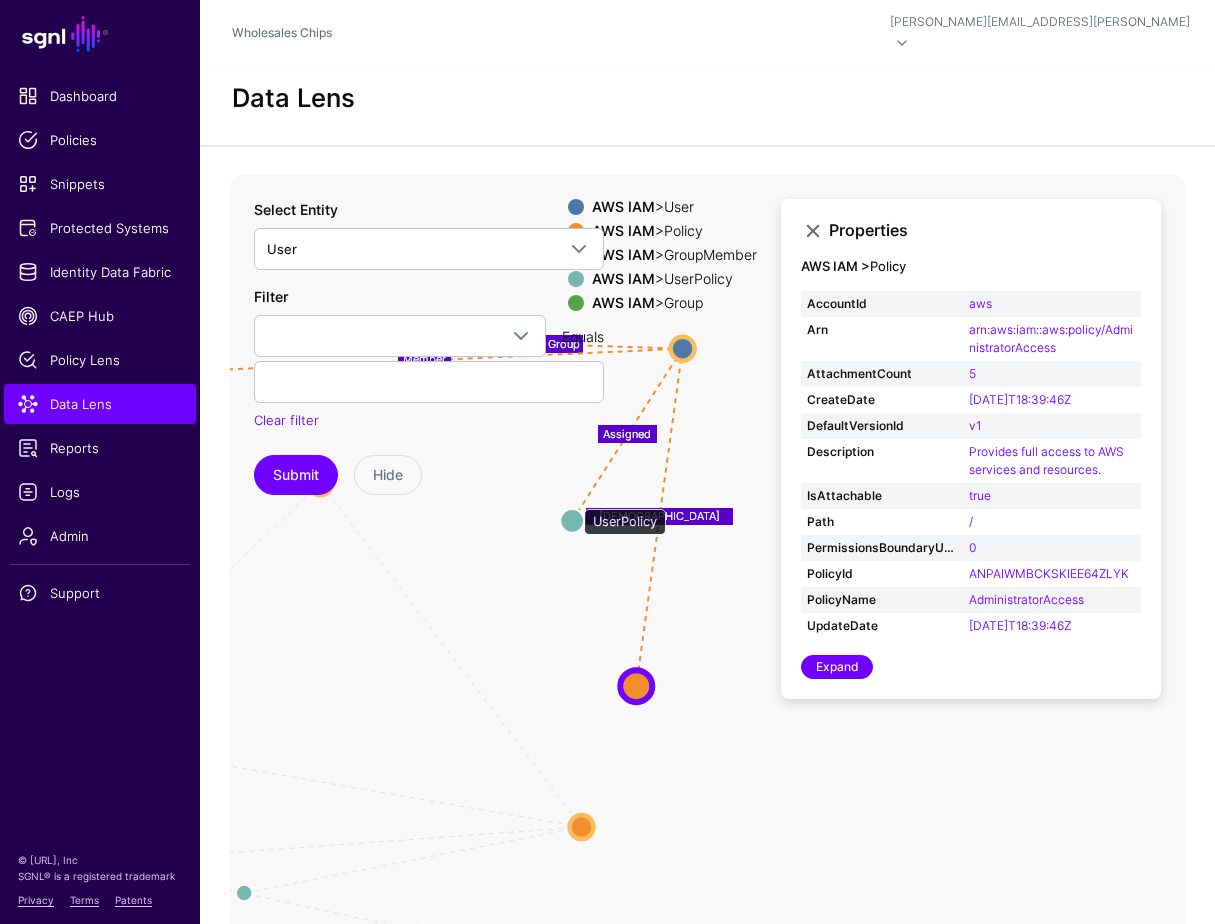 click 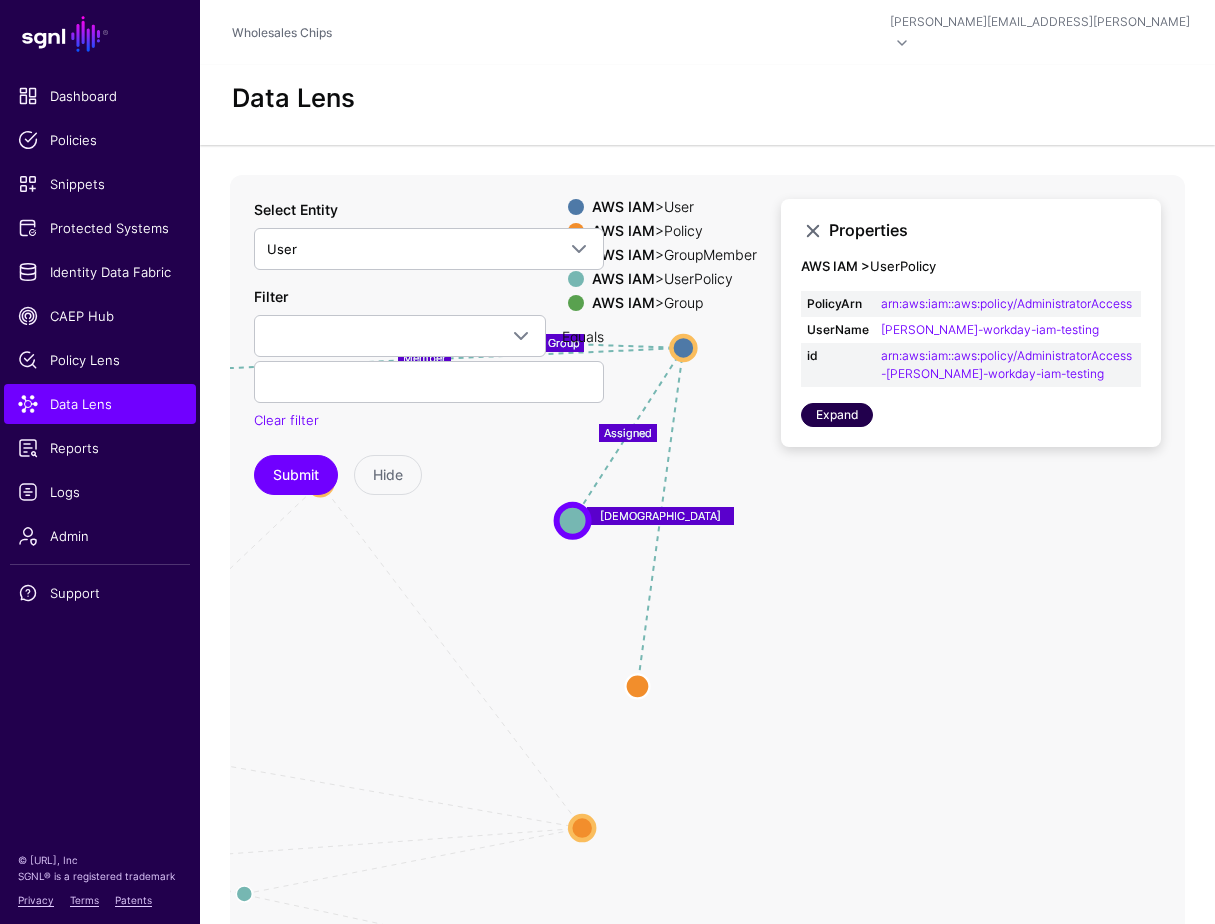 click on "Expand" at bounding box center [837, 415] 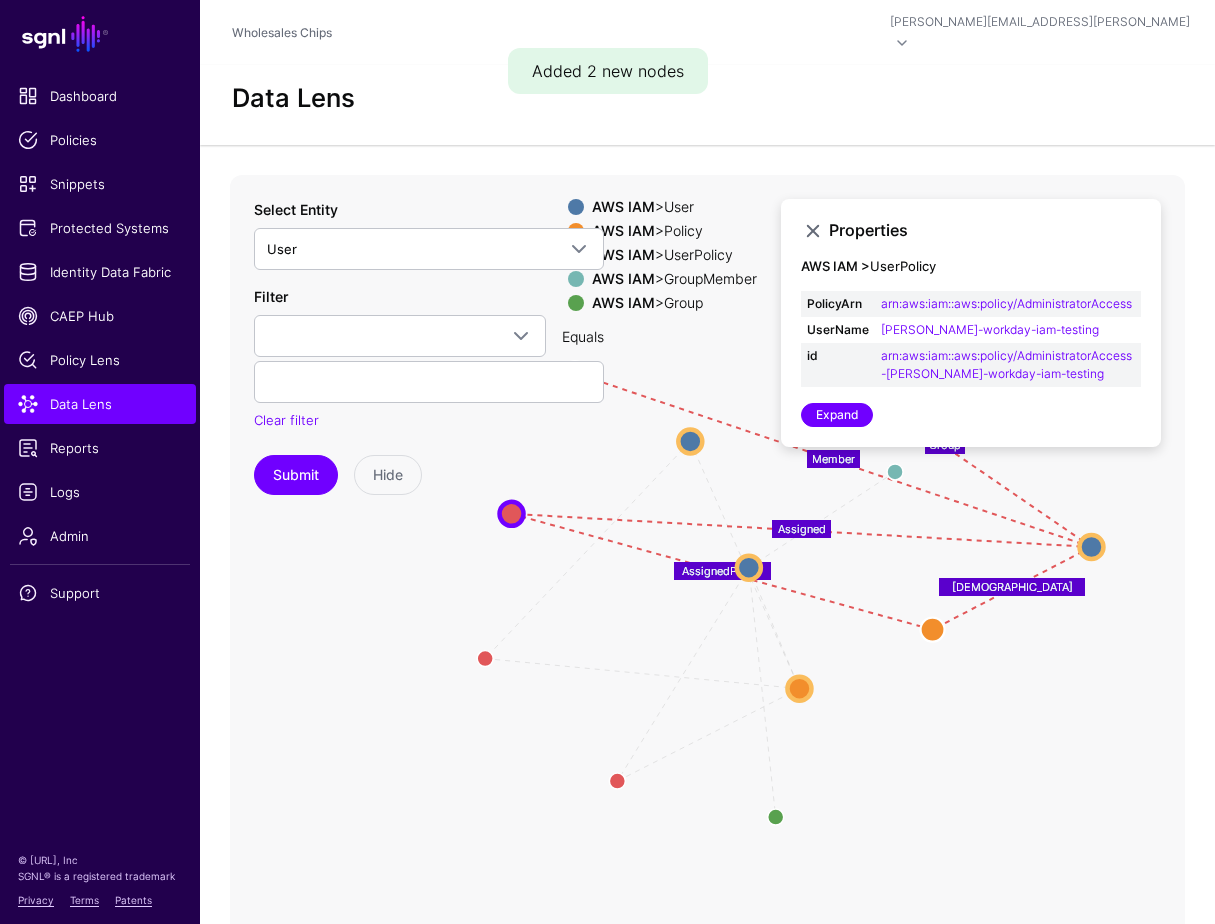drag, startPoint x: 647, startPoint y: 584, endPoint x: 1093, endPoint y: 519, distance: 450.71167 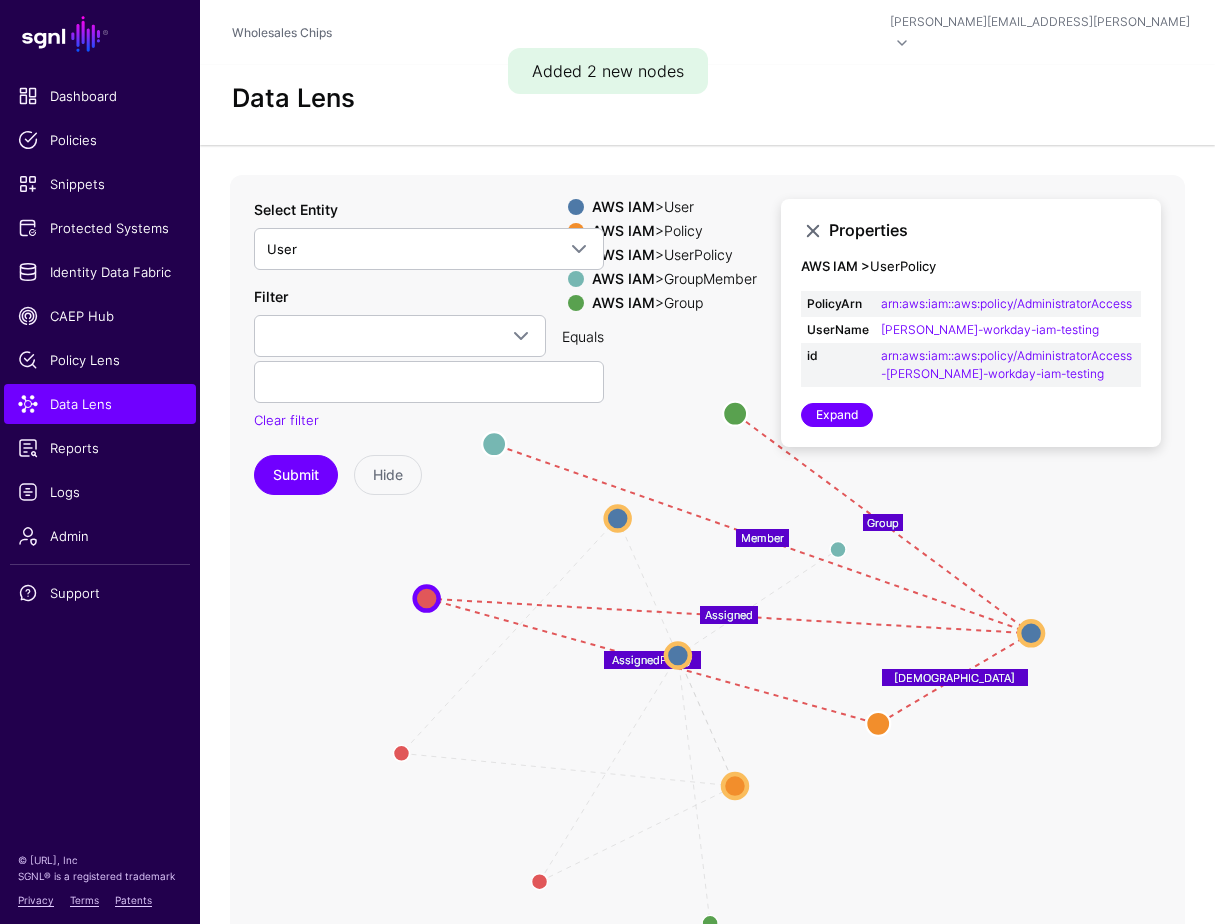 drag, startPoint x: 929, startPoint y: 695, endPoint x: 846, endPoint y: 791, distance: 126.90548 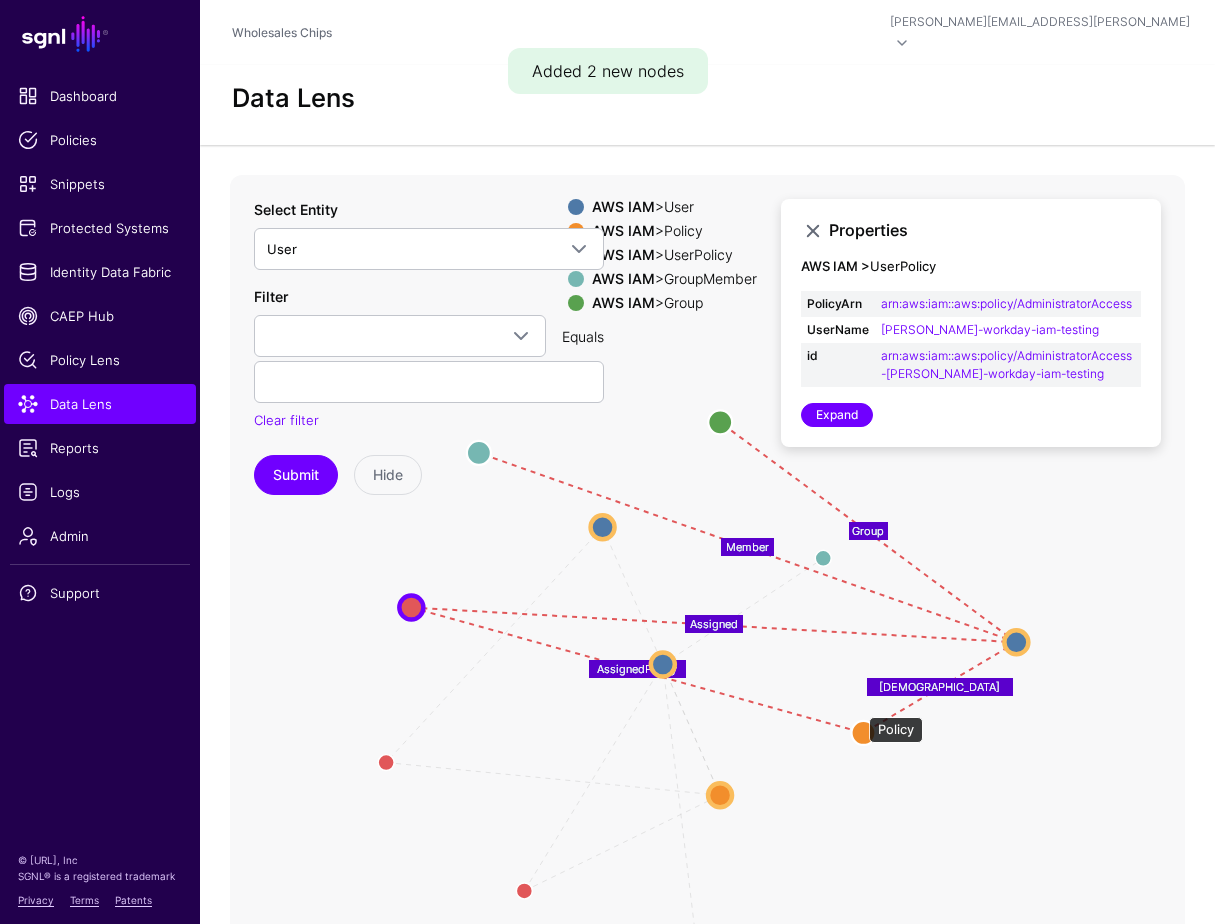 click 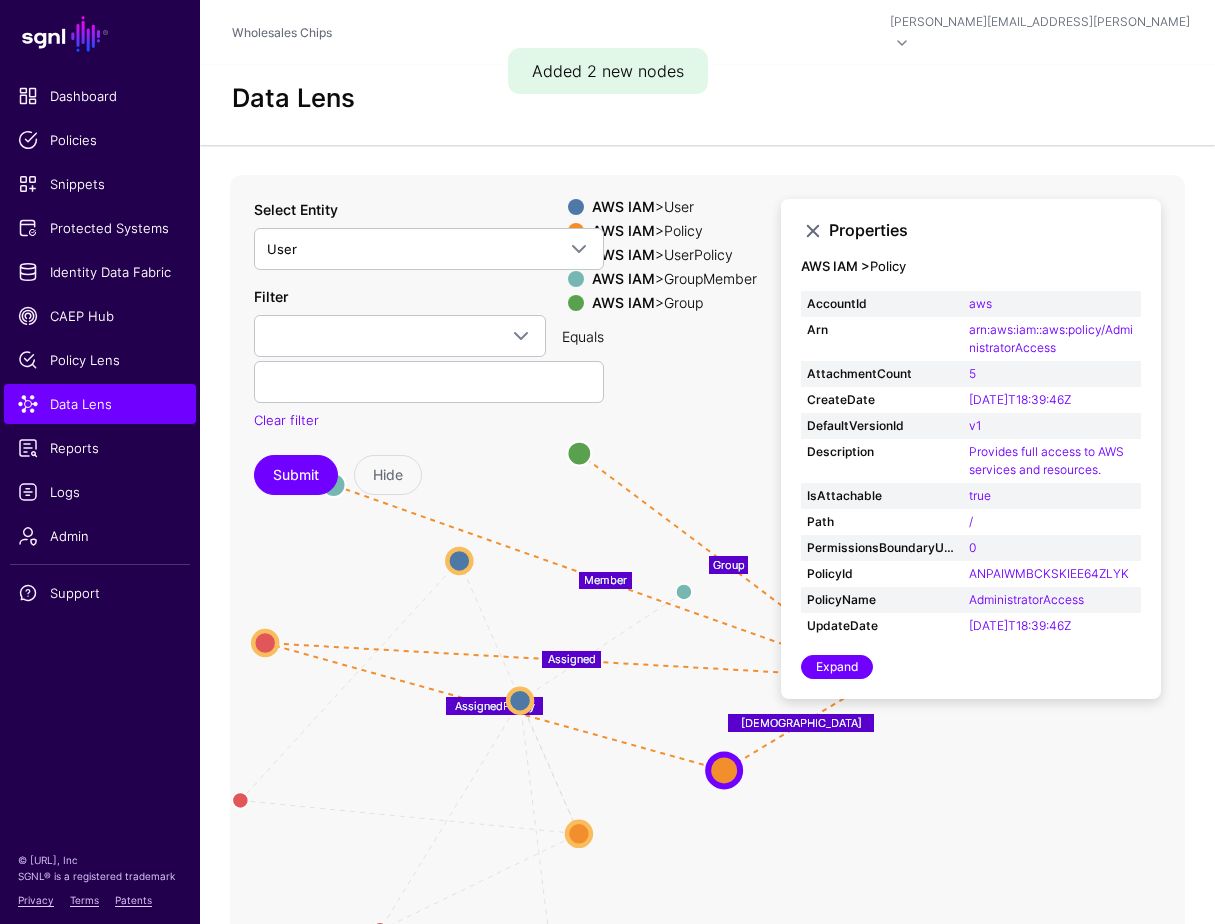 drag, startPoint x: 854, startPoint y: 757, endPoint x: 713, endPoint y: 795, distance: 146.03082 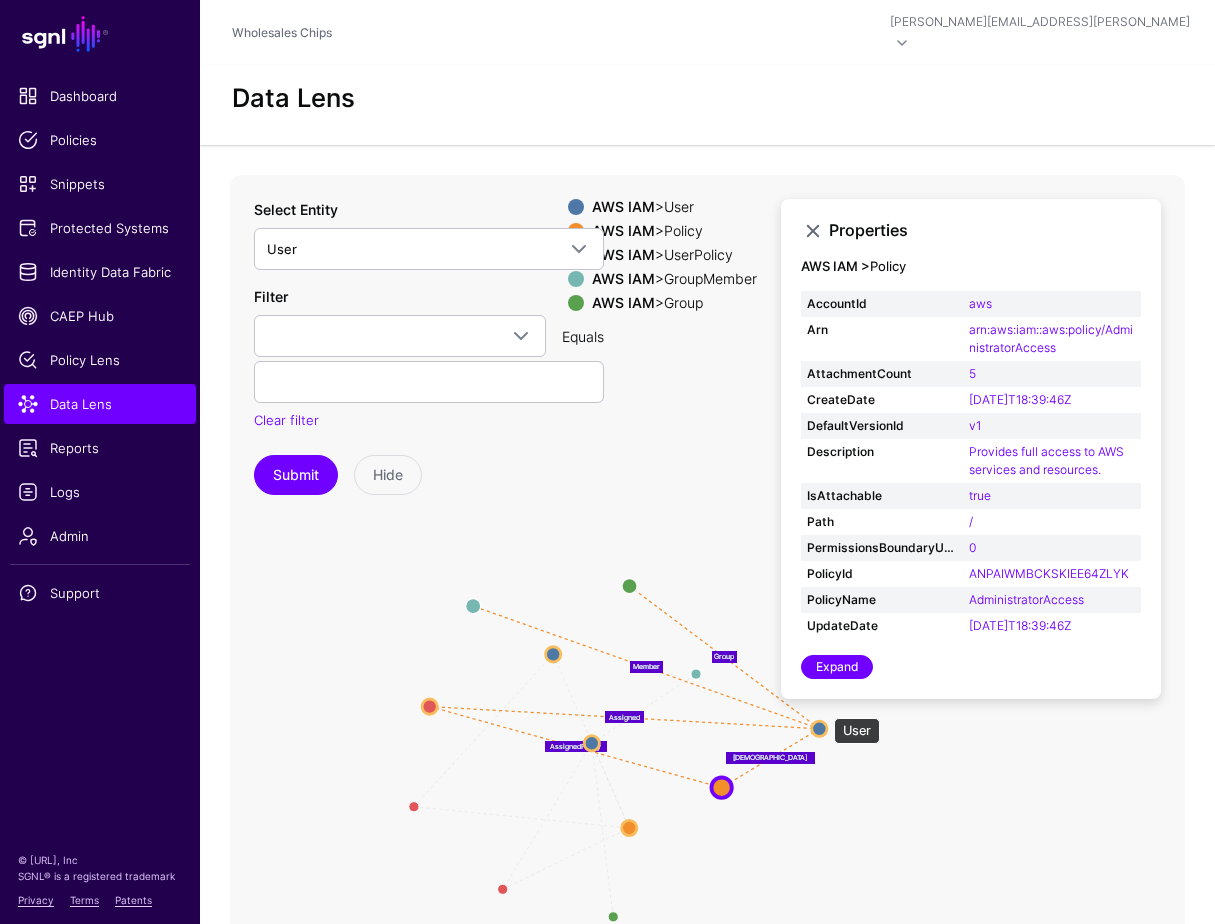 click 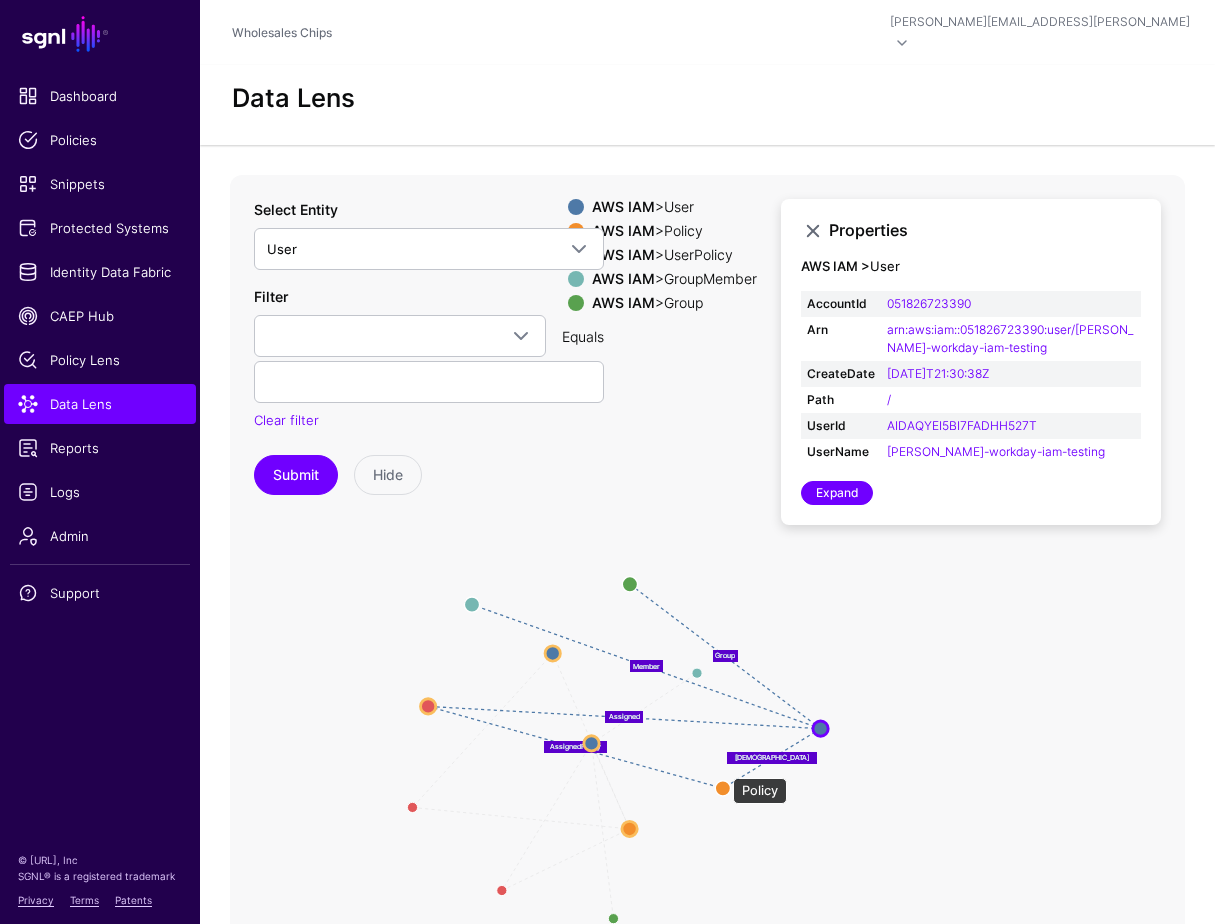 click 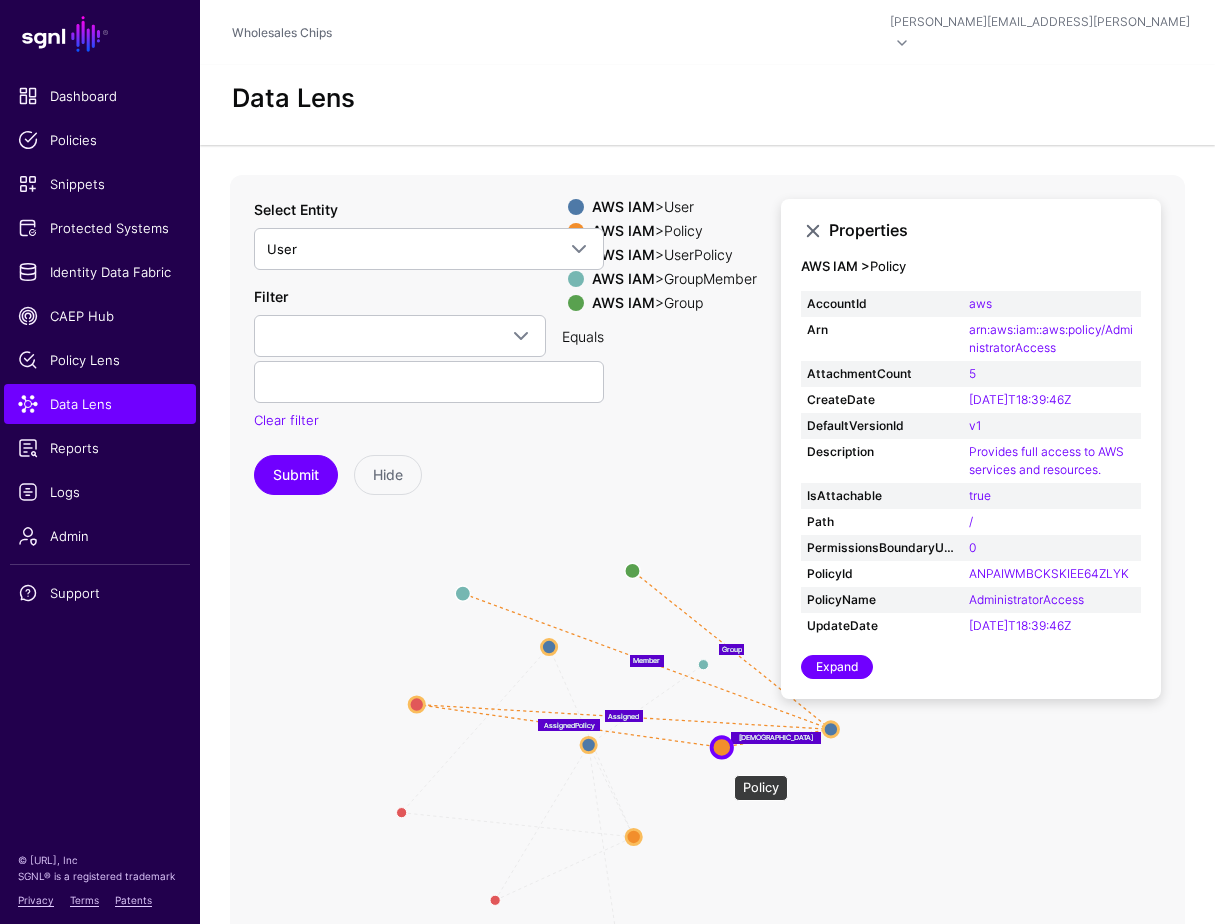 drag, startPoint x: 724, startPoint y: 765, endPoint x: 721, endPoint y: 723, distance: 42.107006 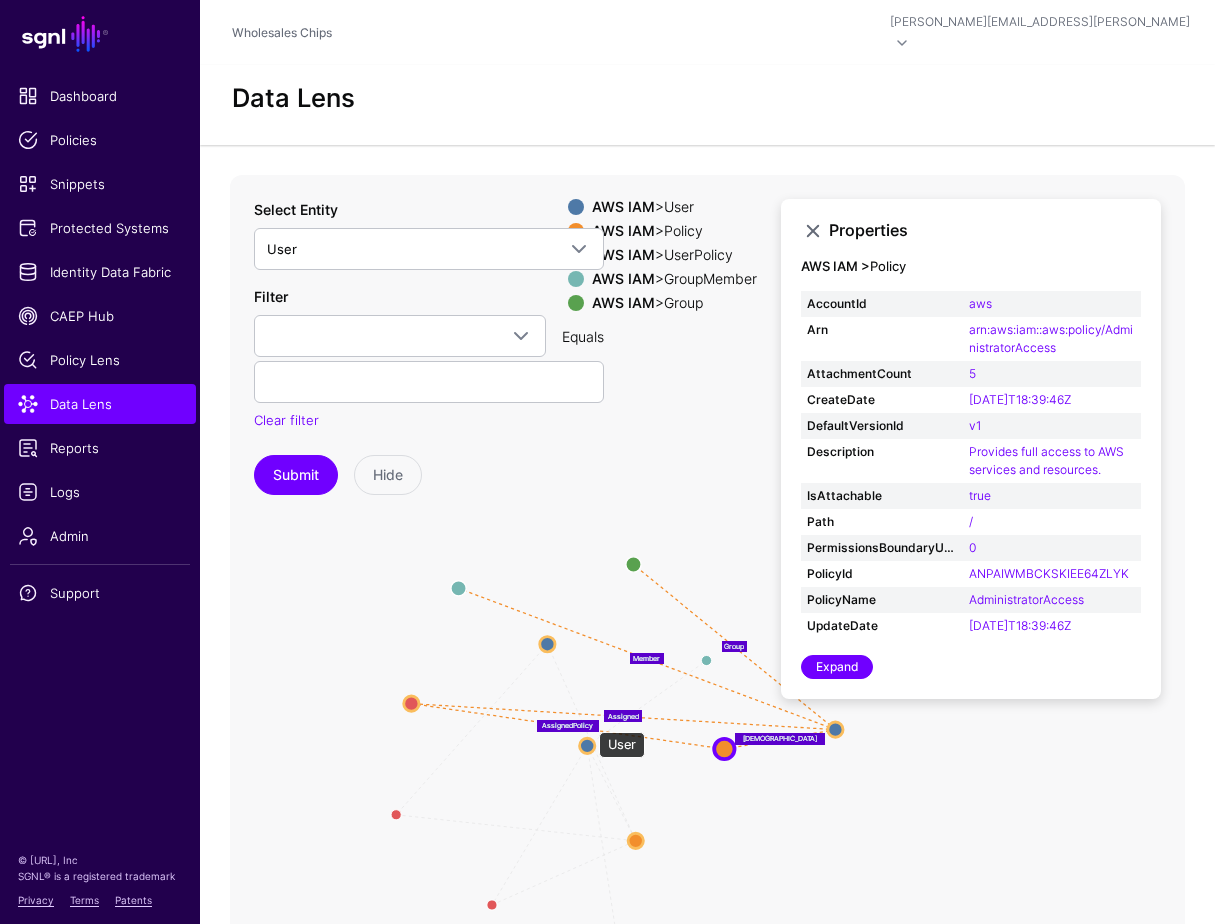 click 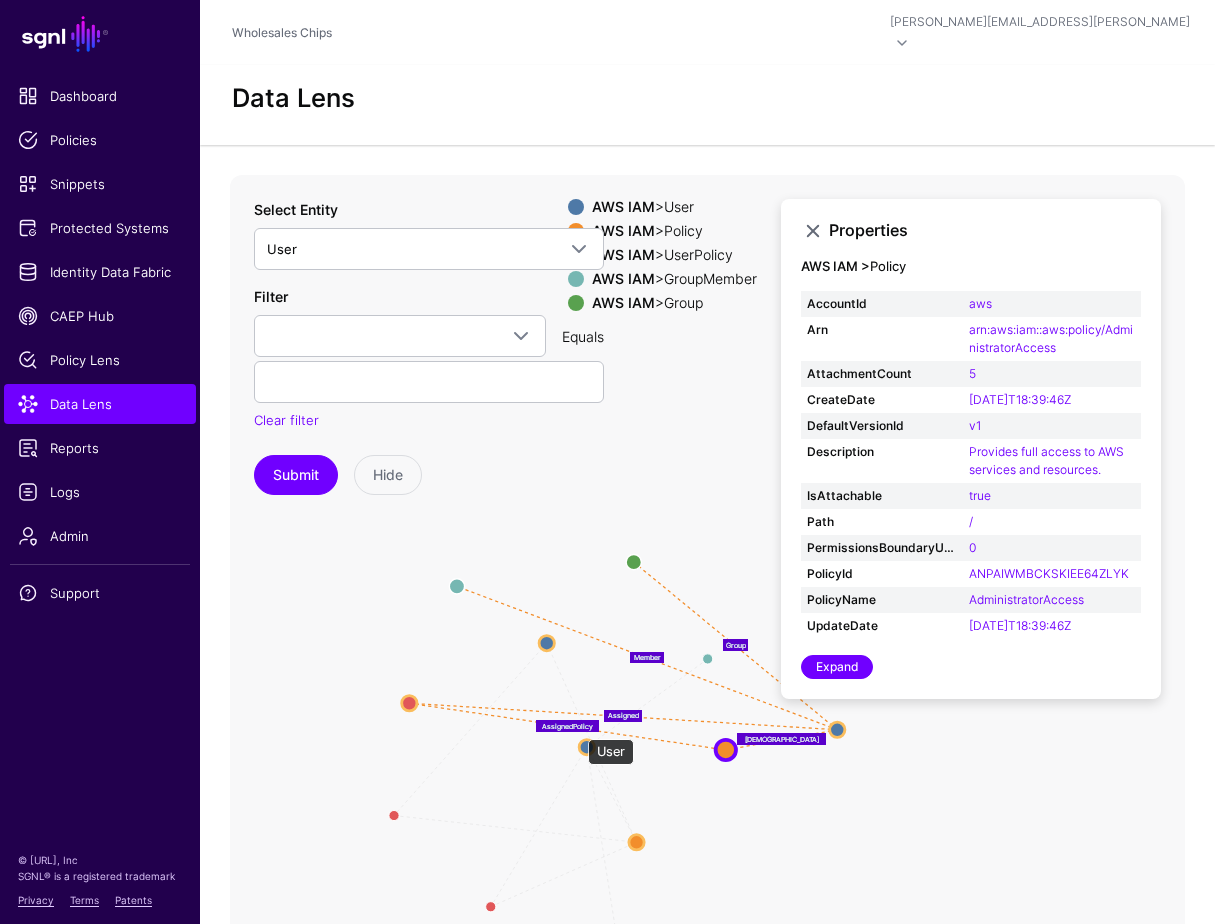 click 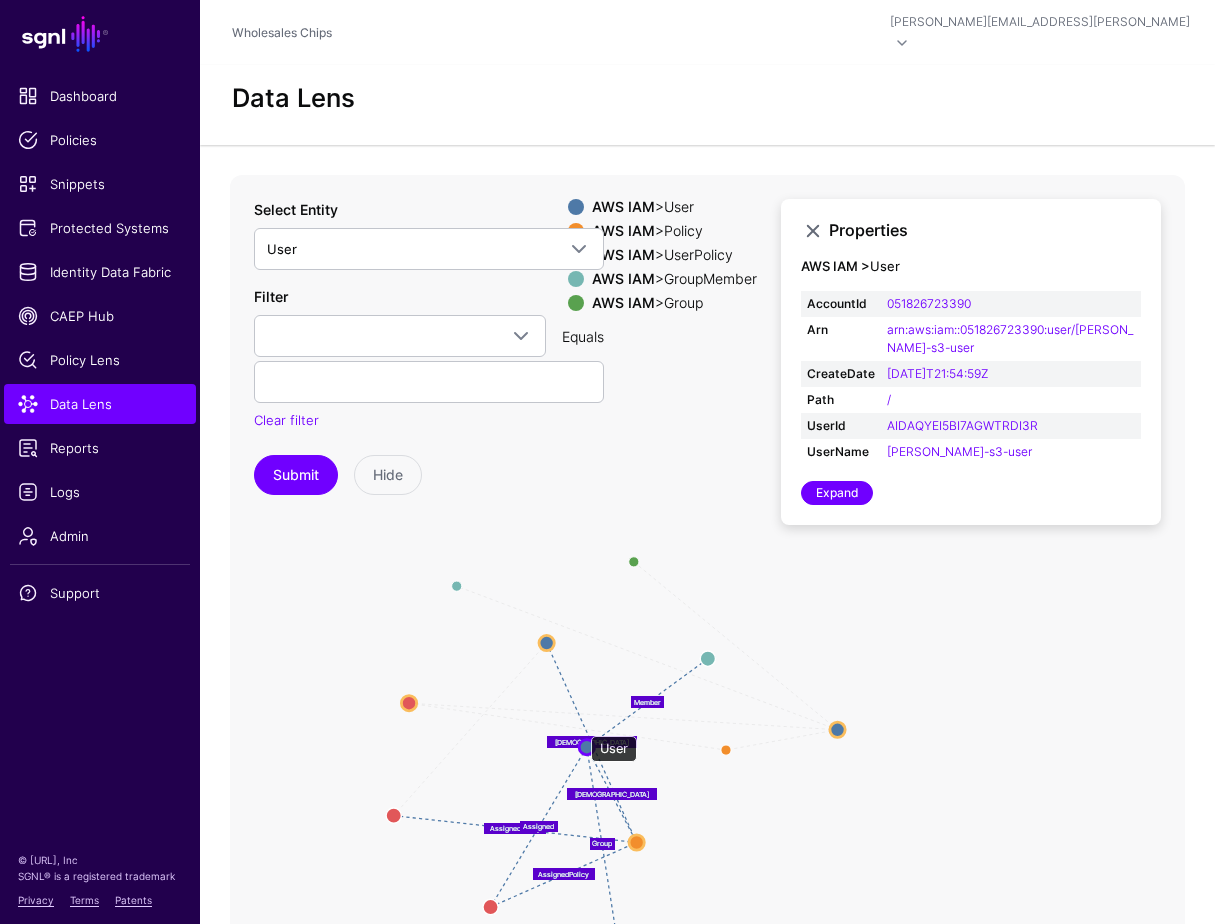click 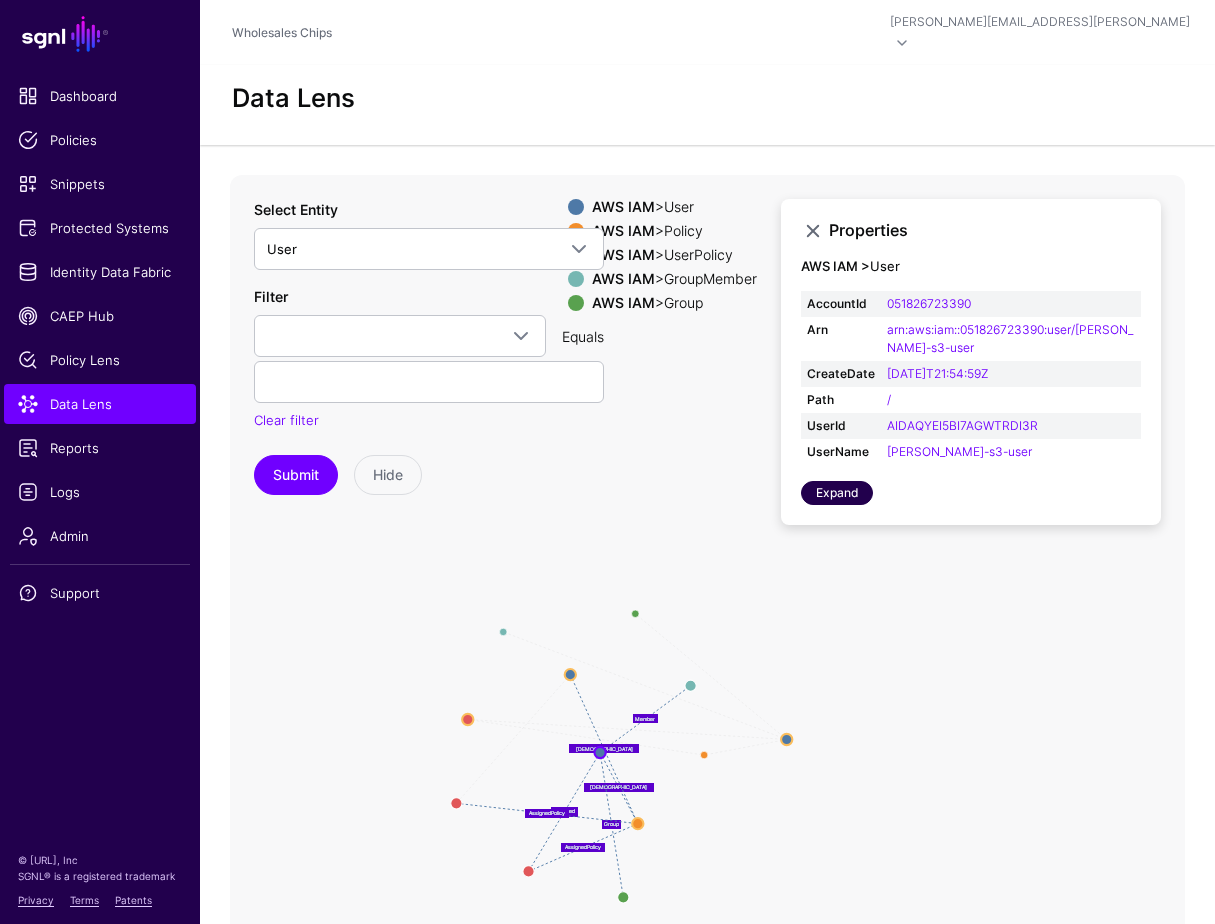 click on "Expand" at bounding box center [837, 493] 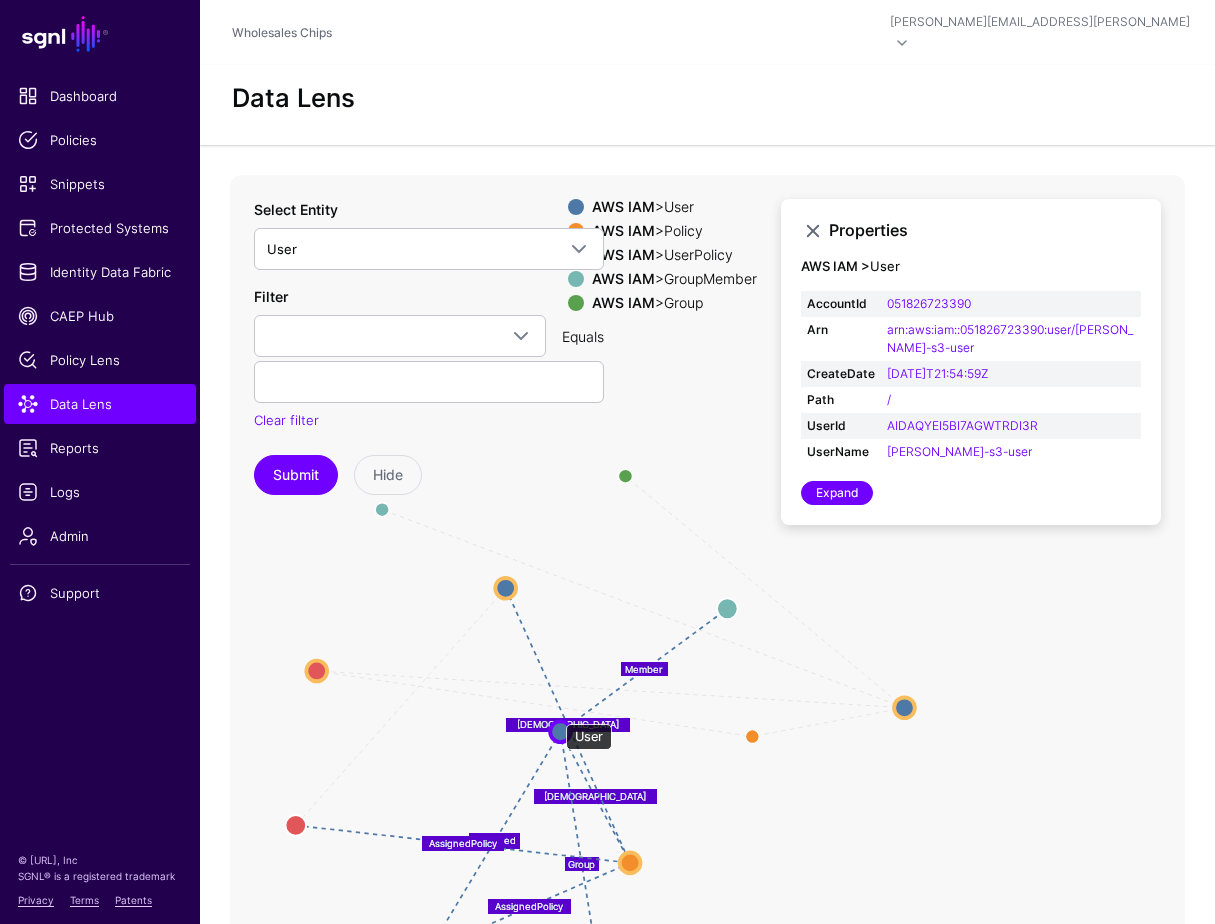 click 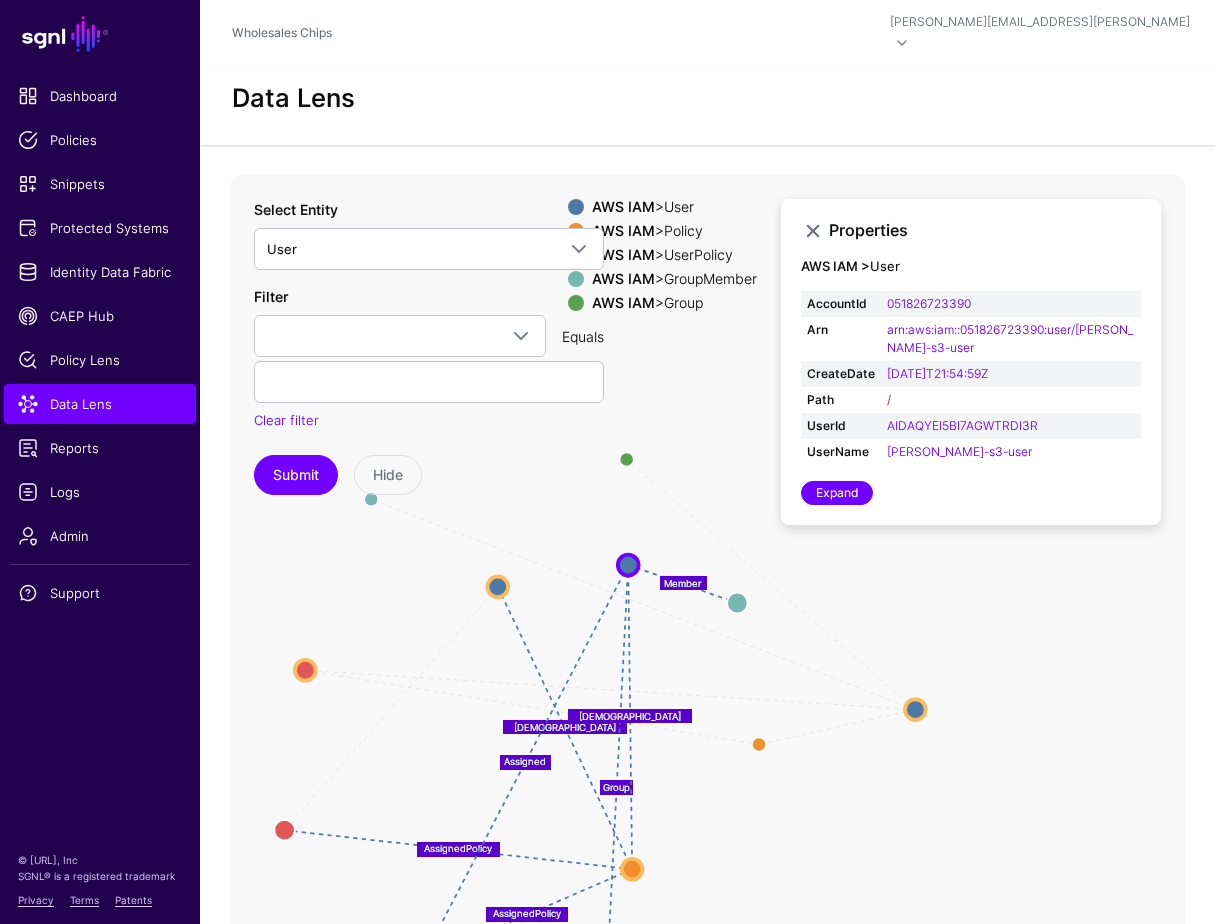drag, startPoint x: 556, startPoint y: 712, endPoint x: 621, endPoint y: 545, distance: 179.2038 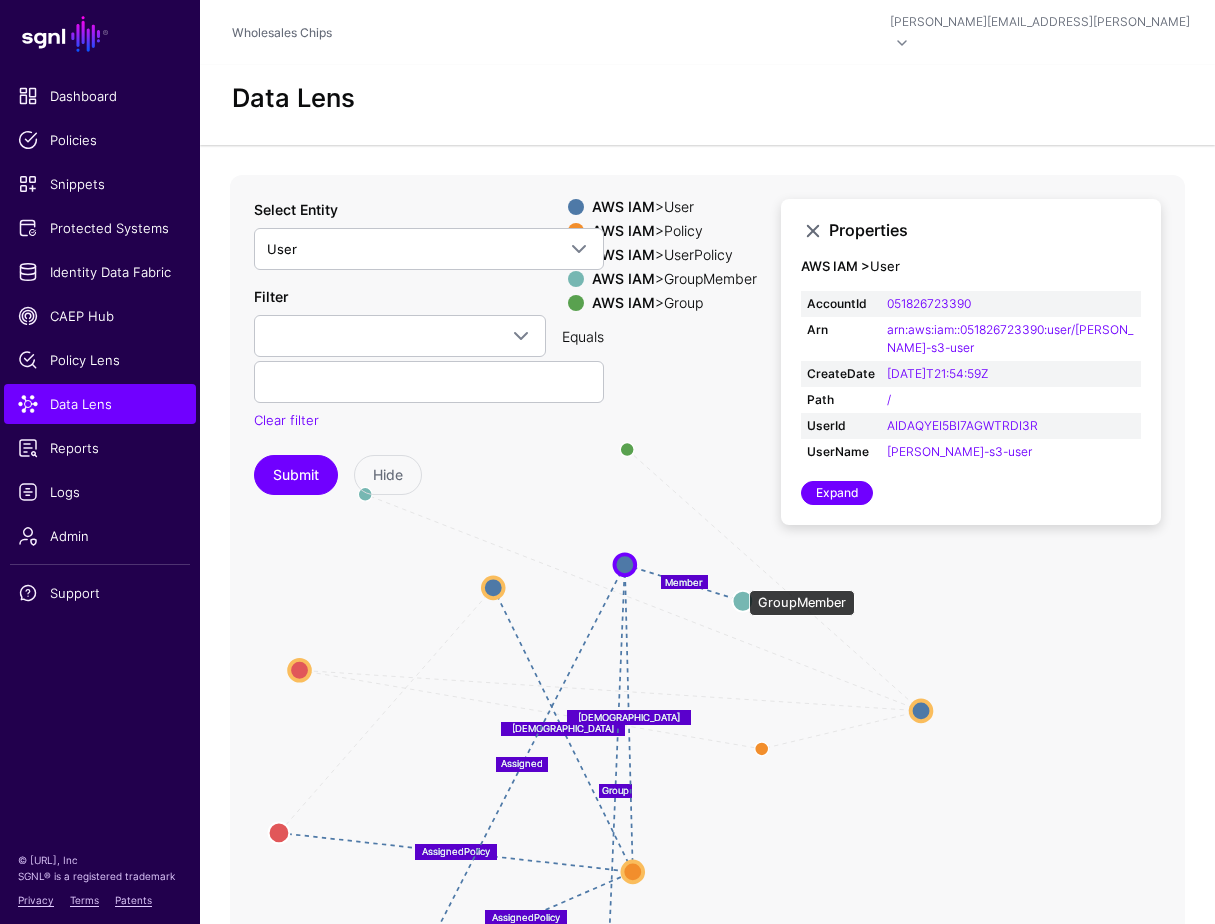 click 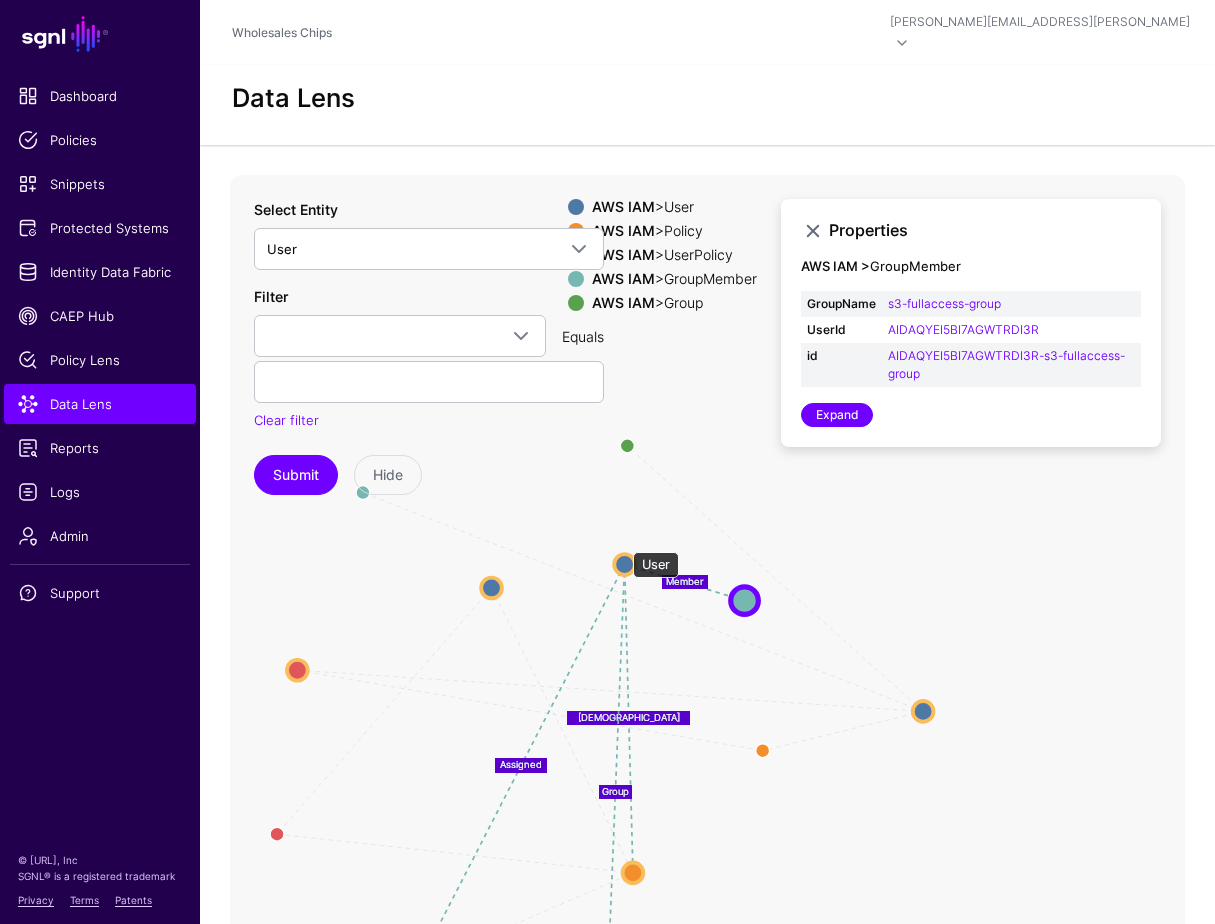 click 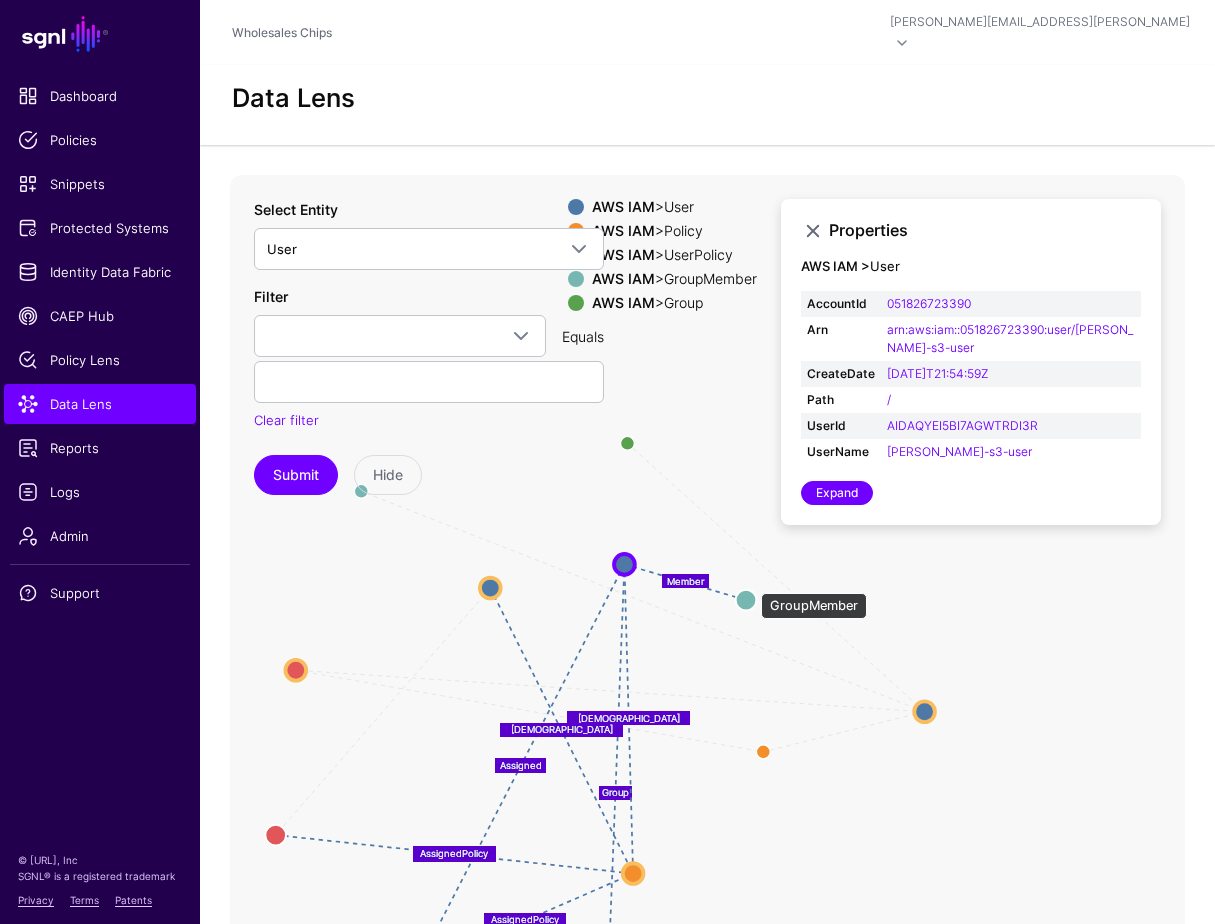 click 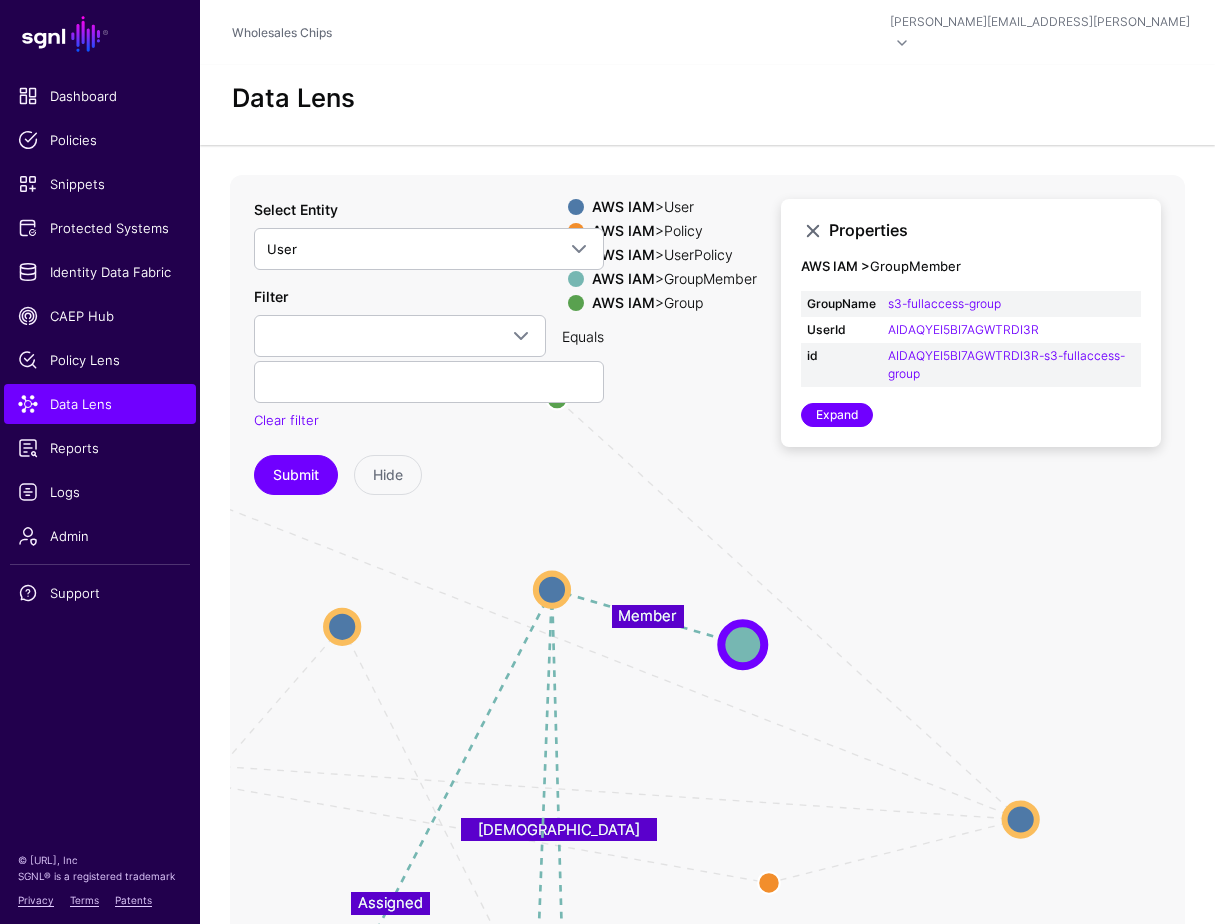 drag, startPoint x: 777, startPoint y: 616, endPoint x: 805, endPoint y: 664, distance: 55.569775 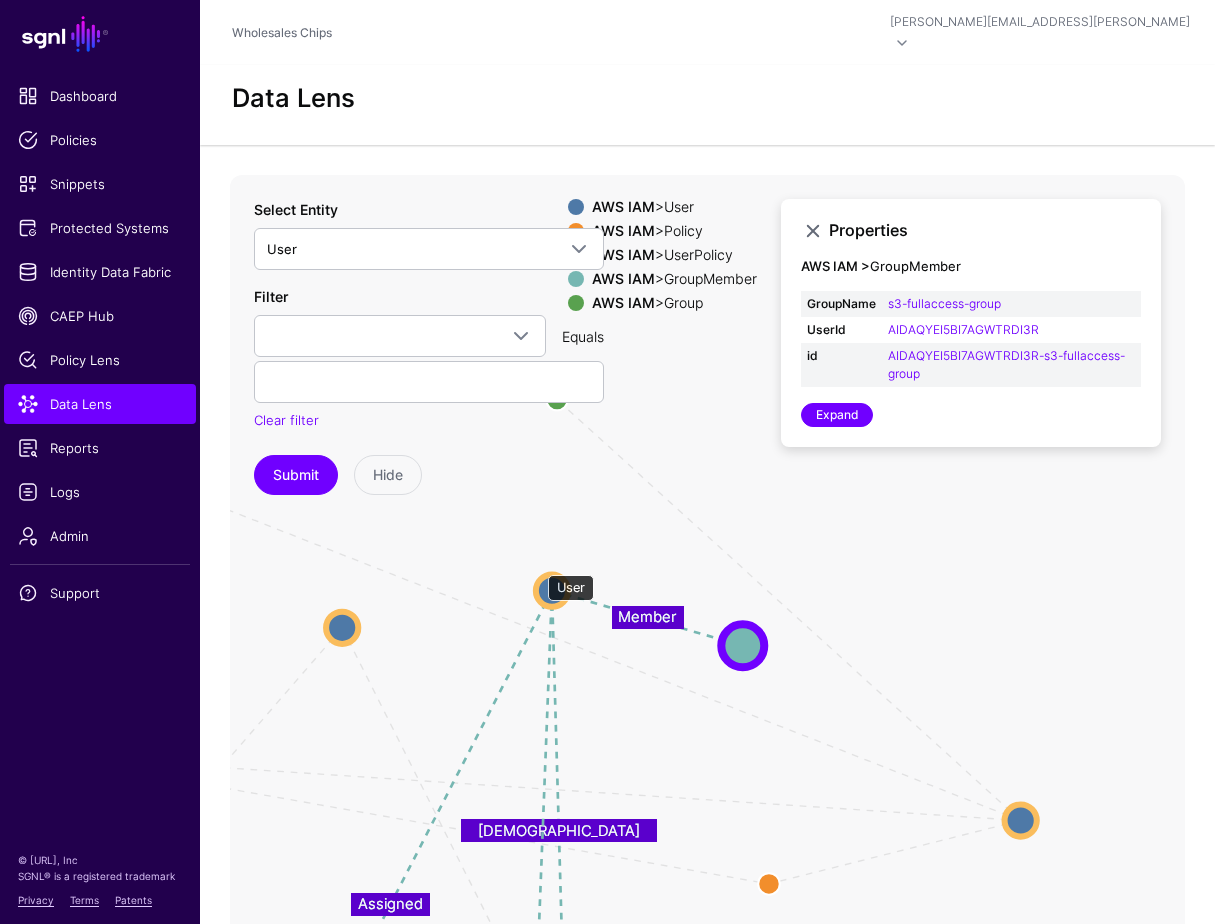 click 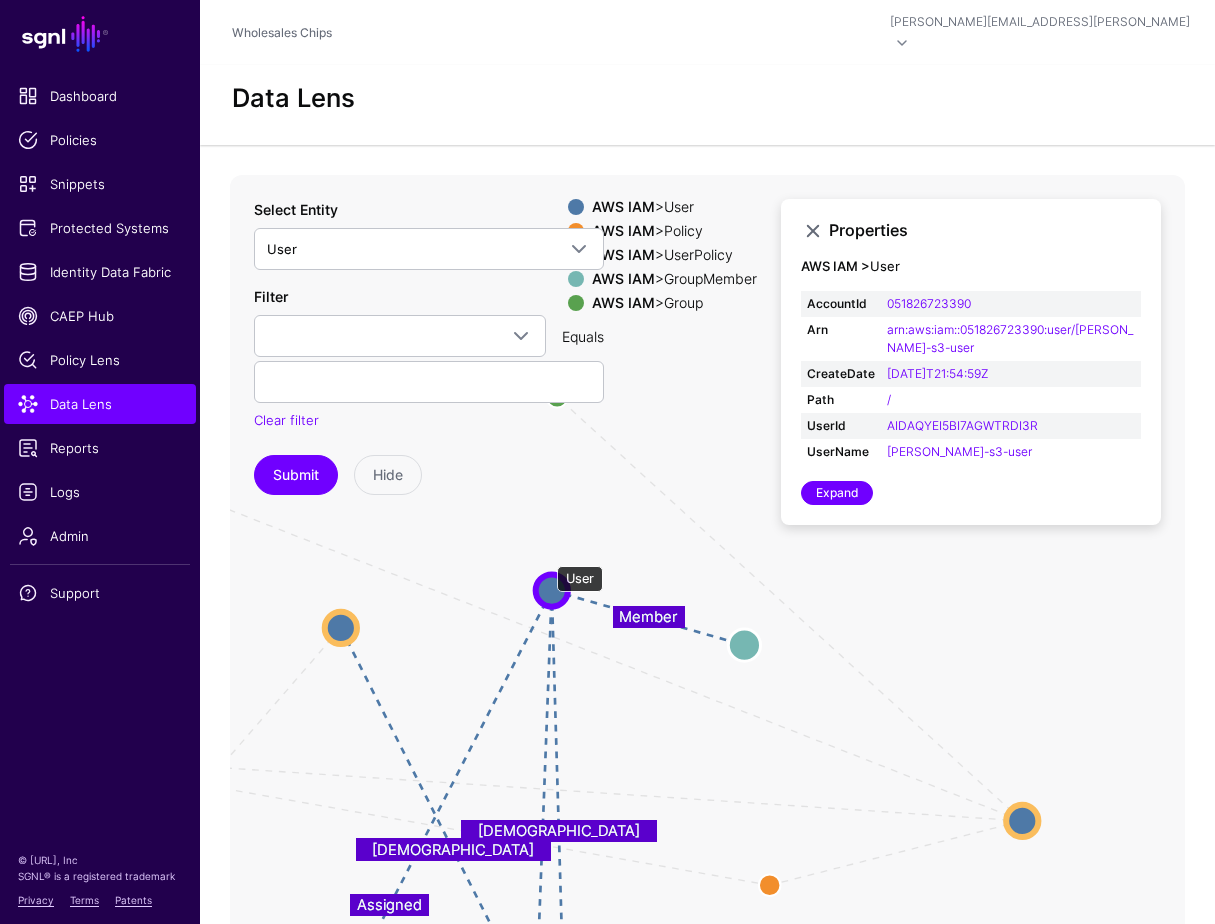 click 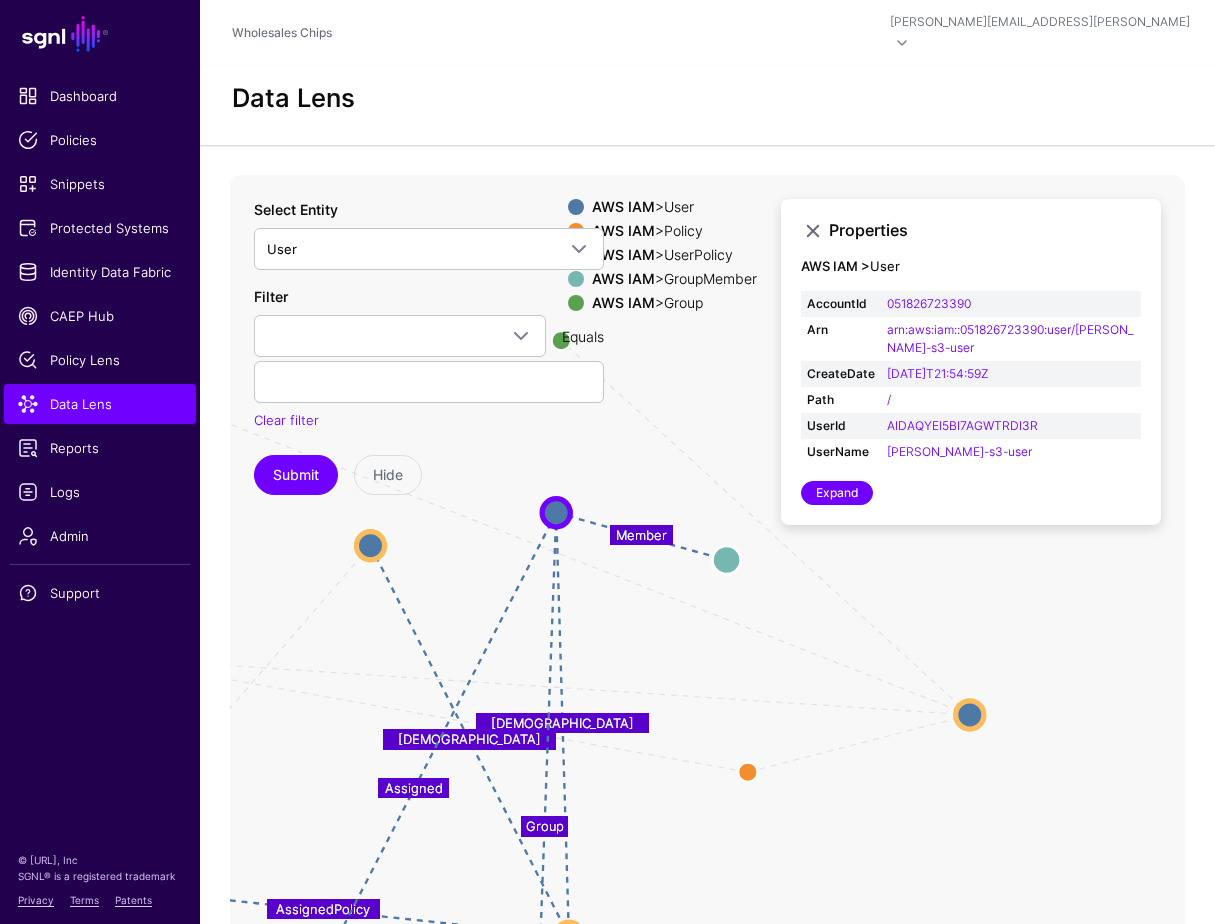 drag, startPoint x: 589, startPoint y: 830, endPoint x: 589, endPoint y: 724, distance: 106 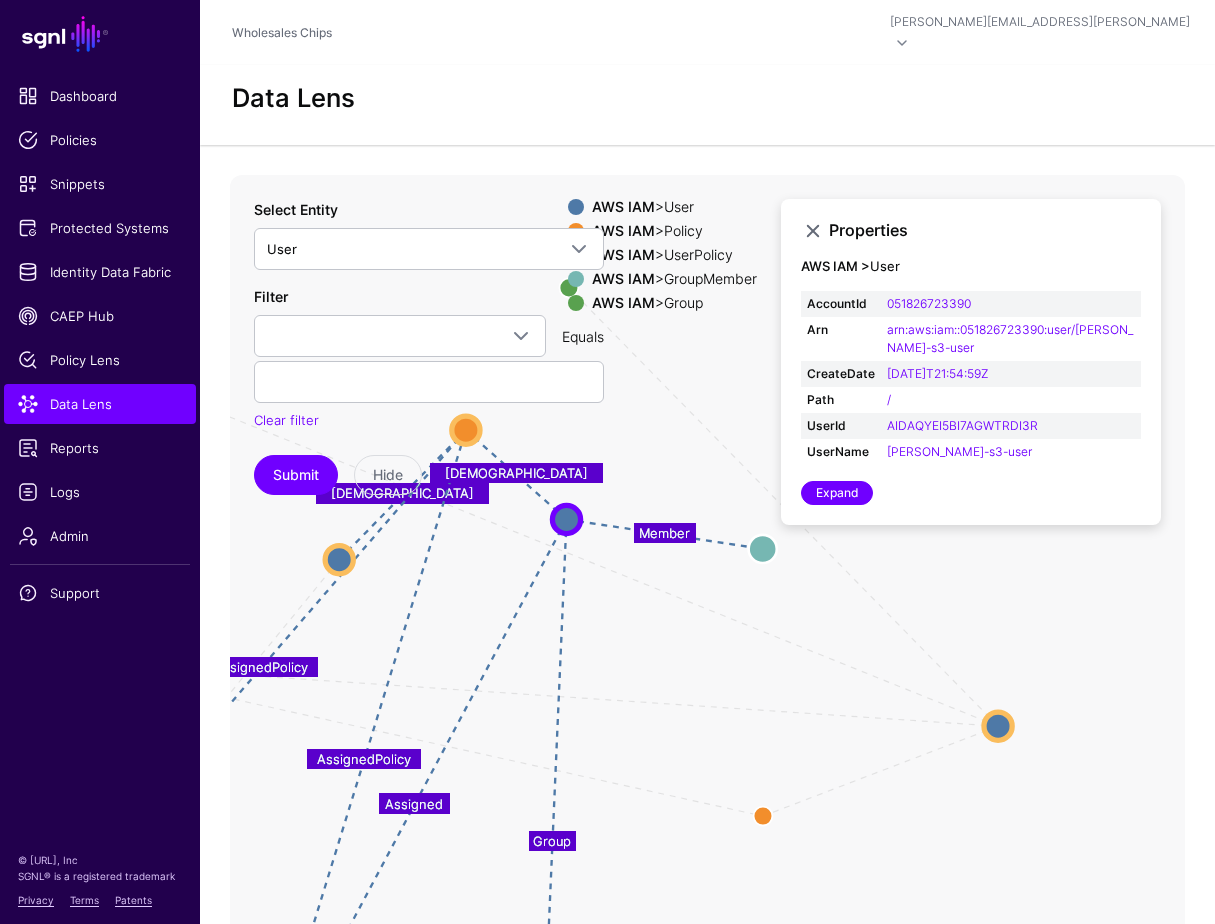 drag, startPoint x: 567, startPoint y: 905, endPoint x: 464, endPoint y: 399, distance: 516.3768 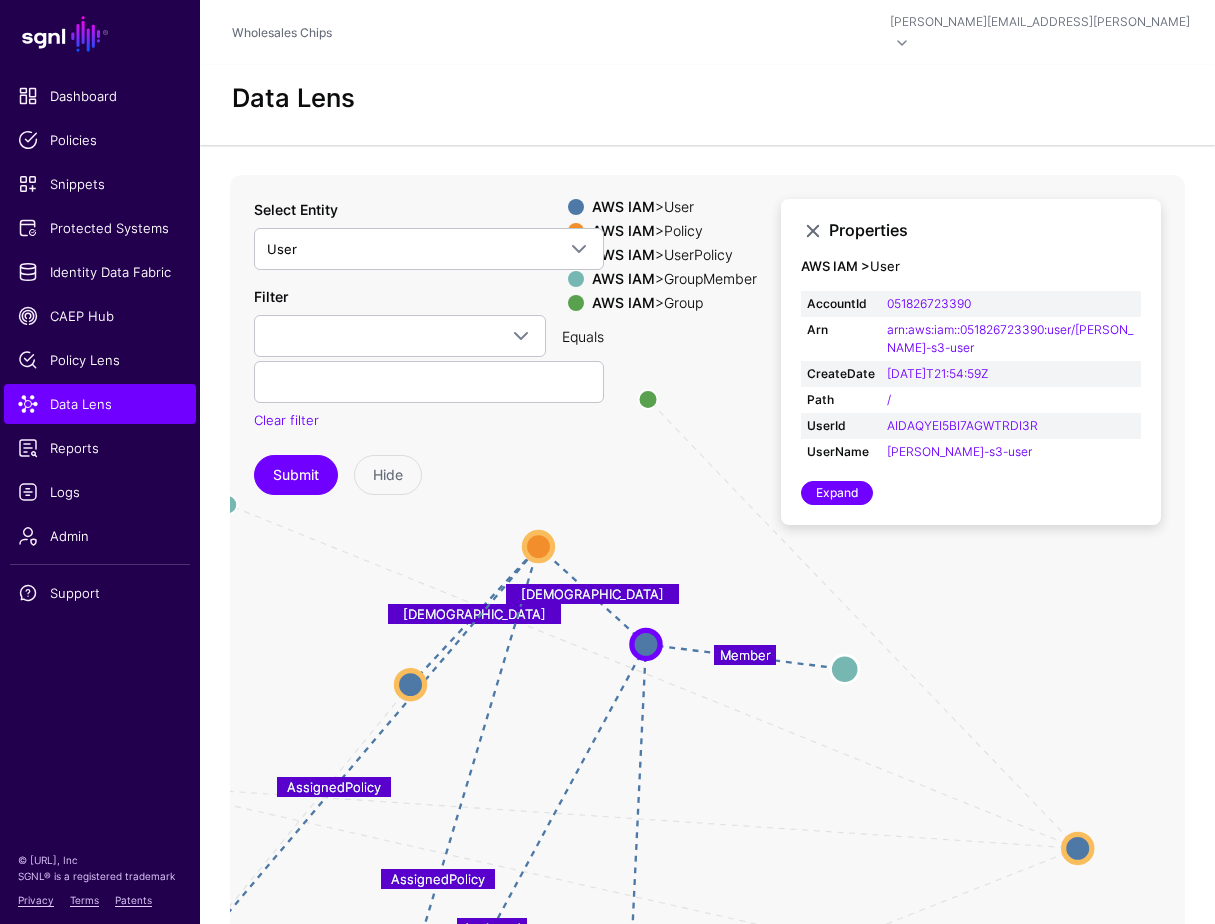 drag, startPoint x: 637, startPoint y: 613, endPoint x: 713, endPoint y: 733, distance: 142.04225 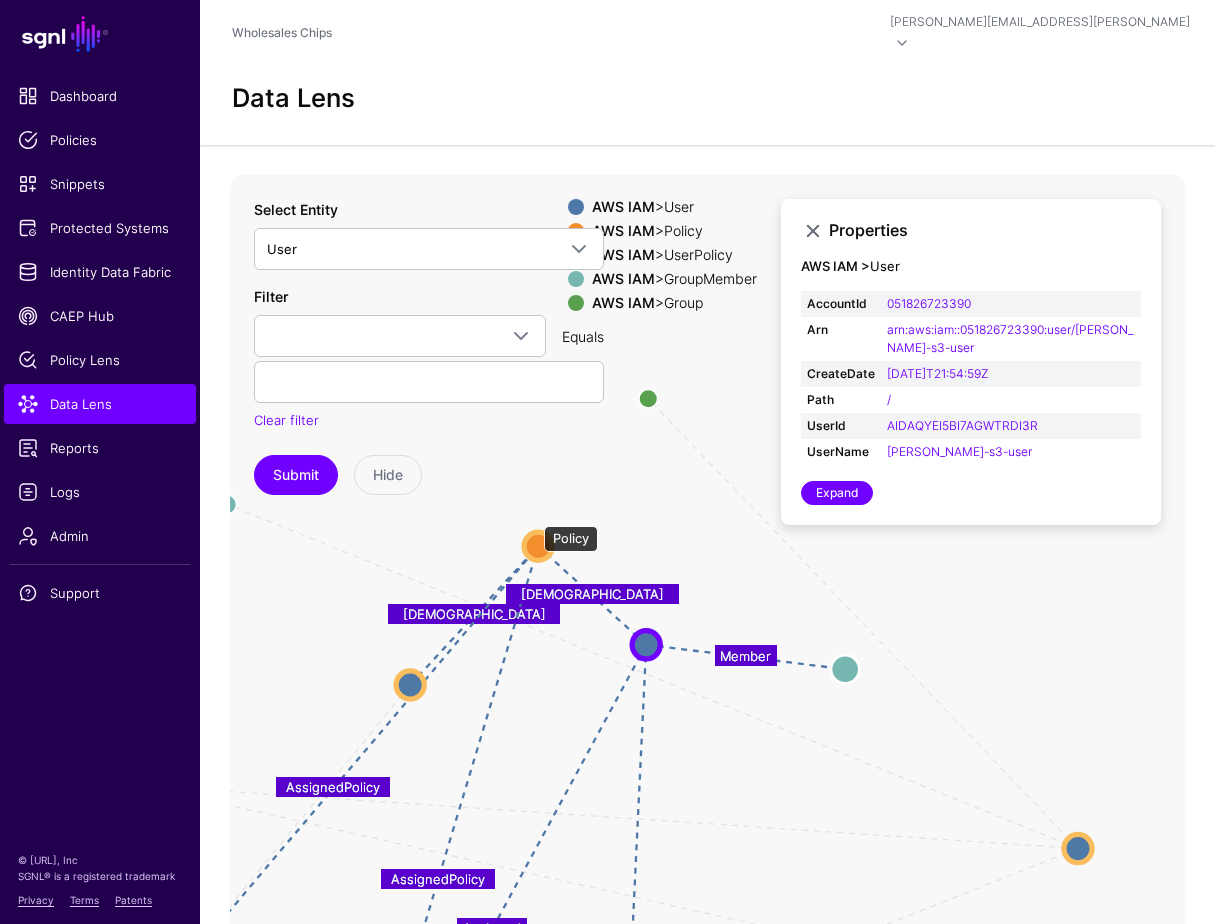 click 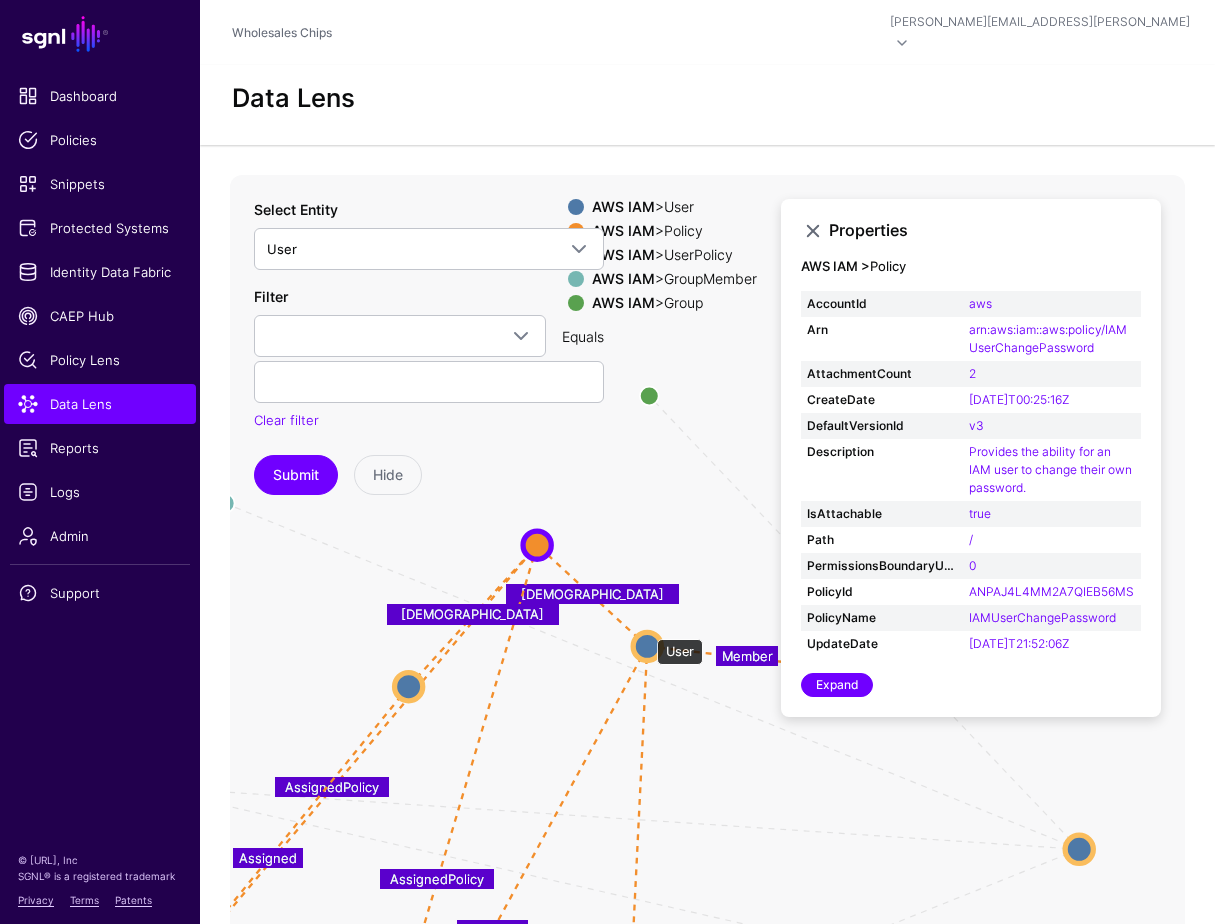 click 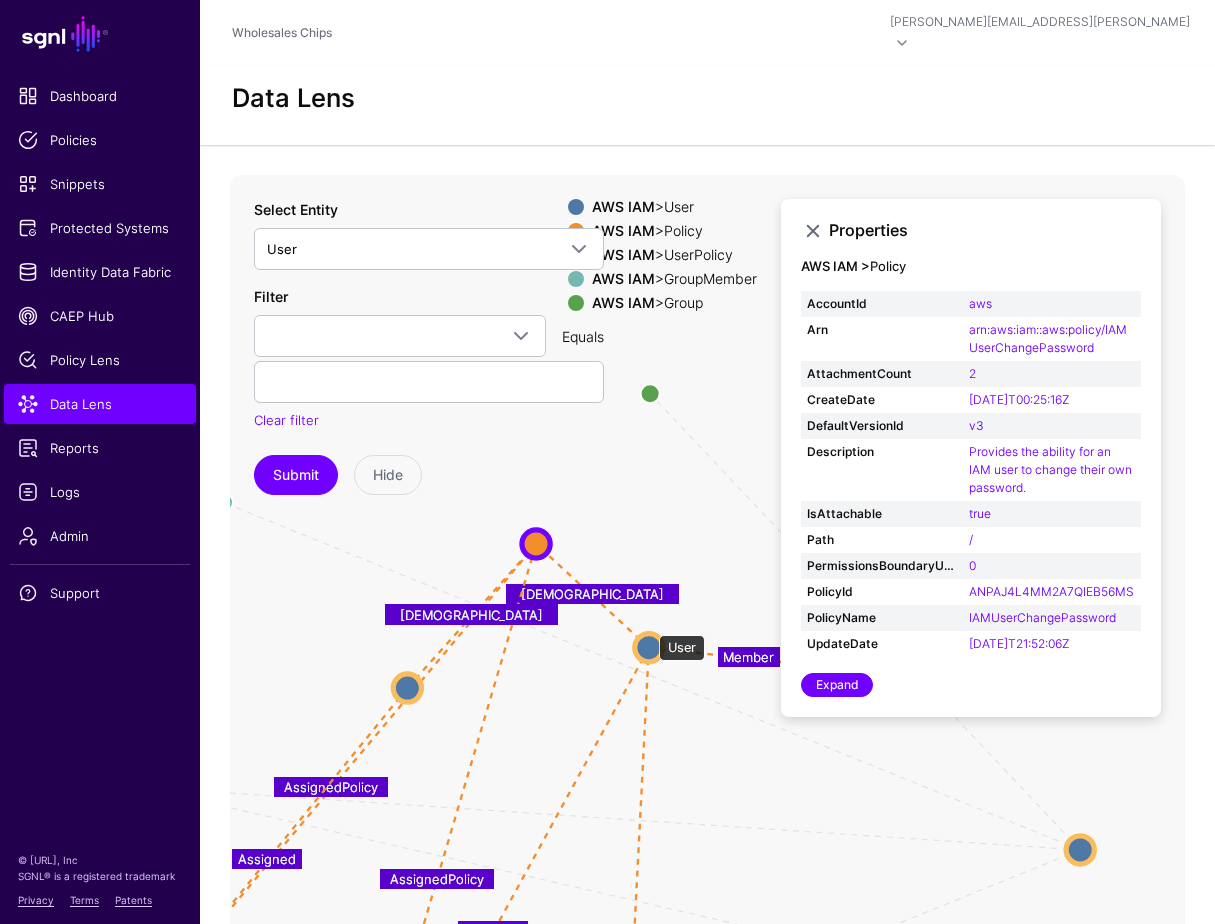 click 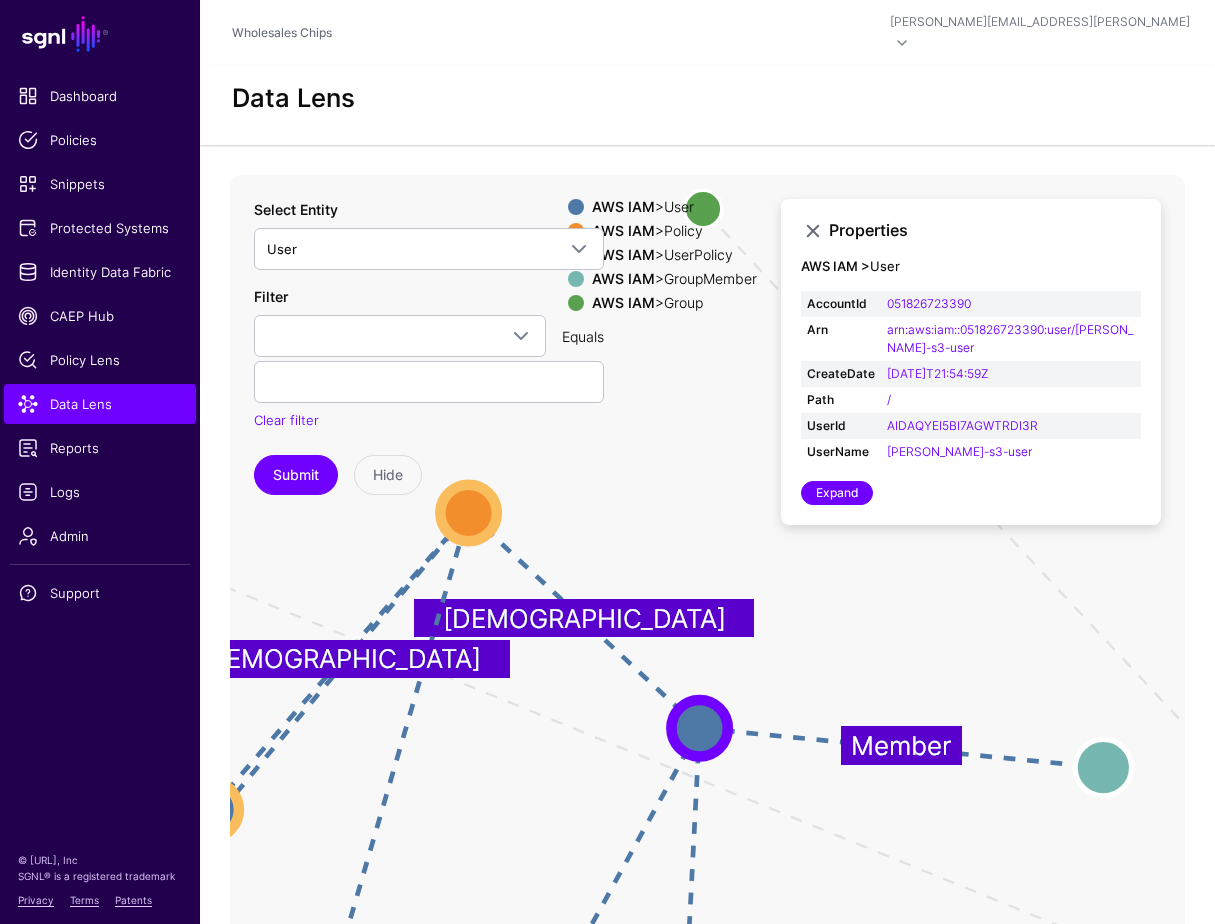 drag, startPoint x: 535, startPoint y: 611, endPoint x: 584, endPoint y: 686, distance: 89.587944 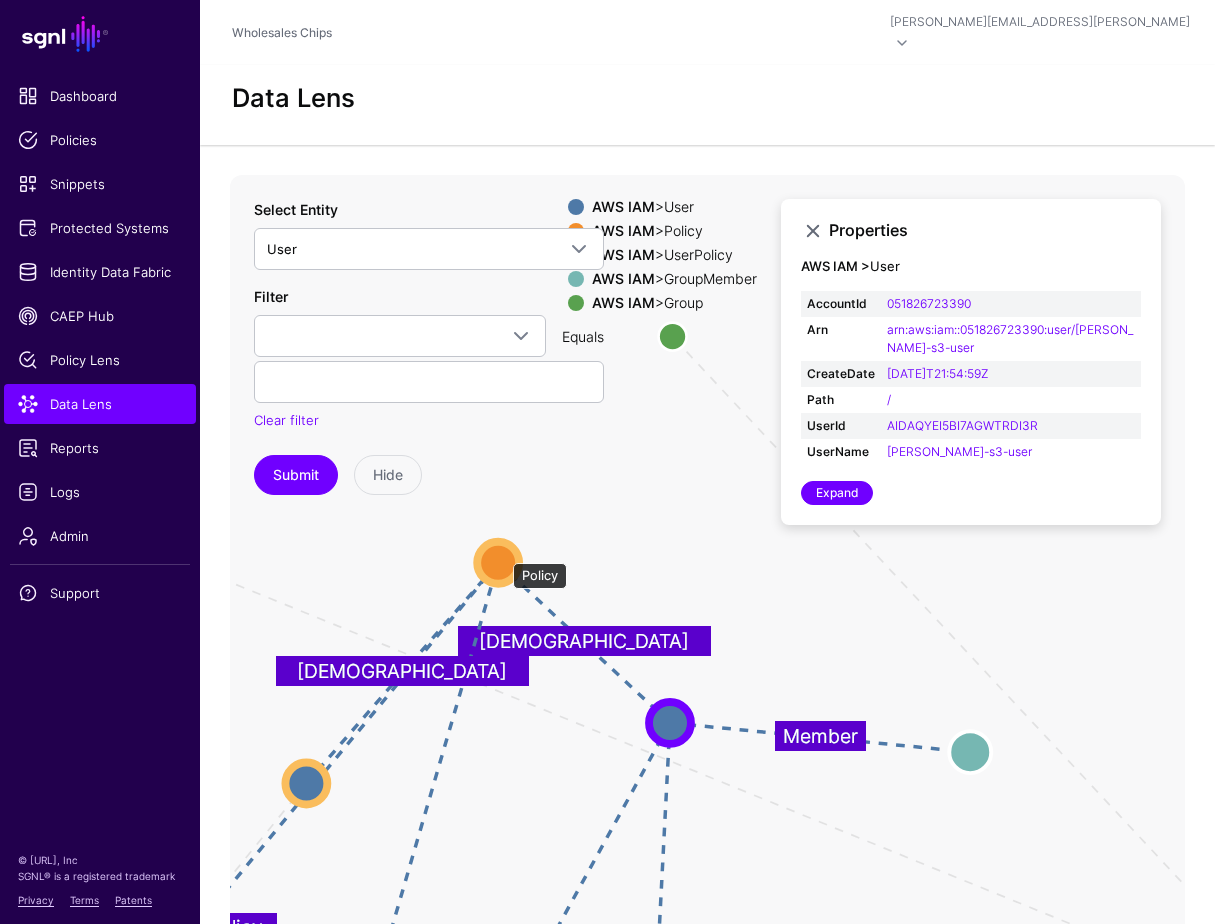 click 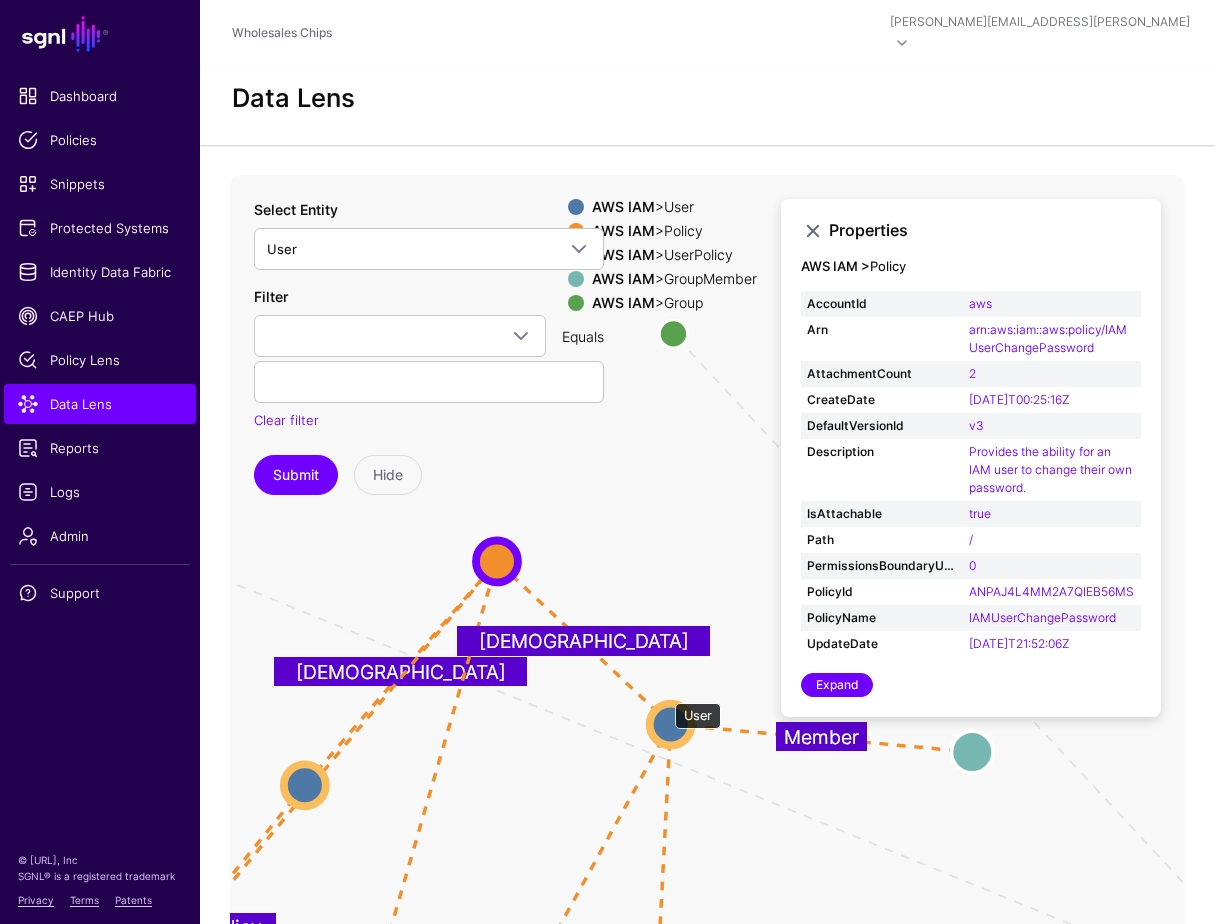 click 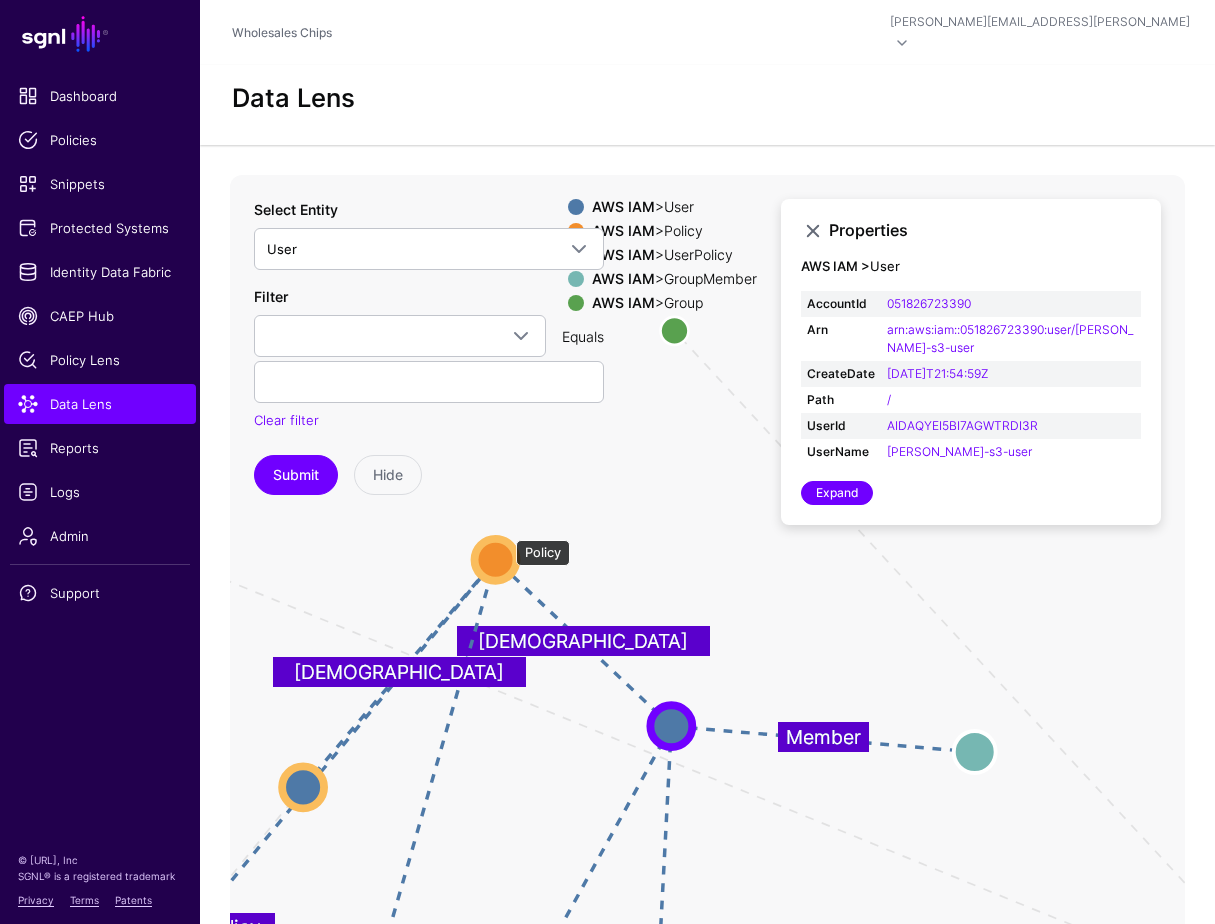 click 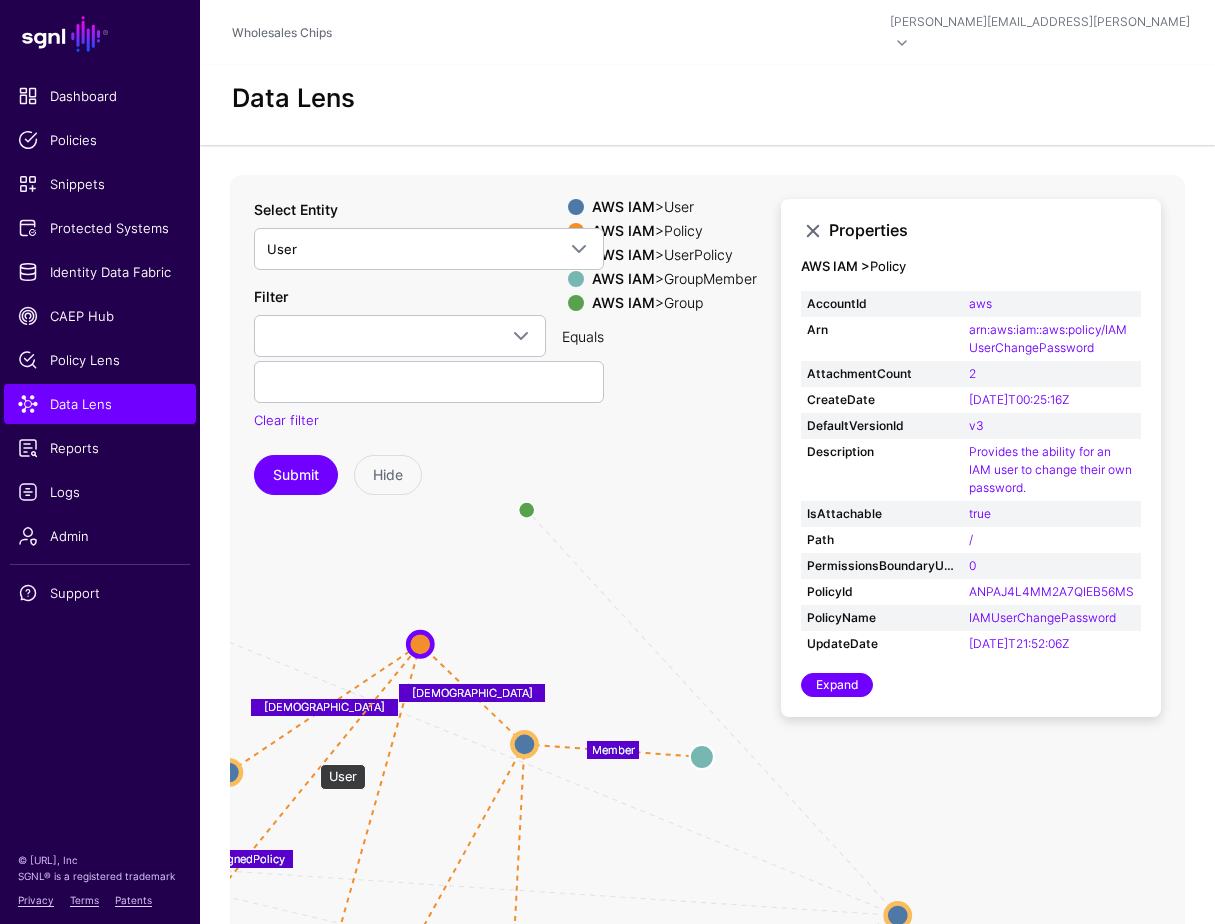 drag, startPoint x: 310, startPoint y: 754, endPoint x: 212, endPoint y: 745, distance: 98.4124 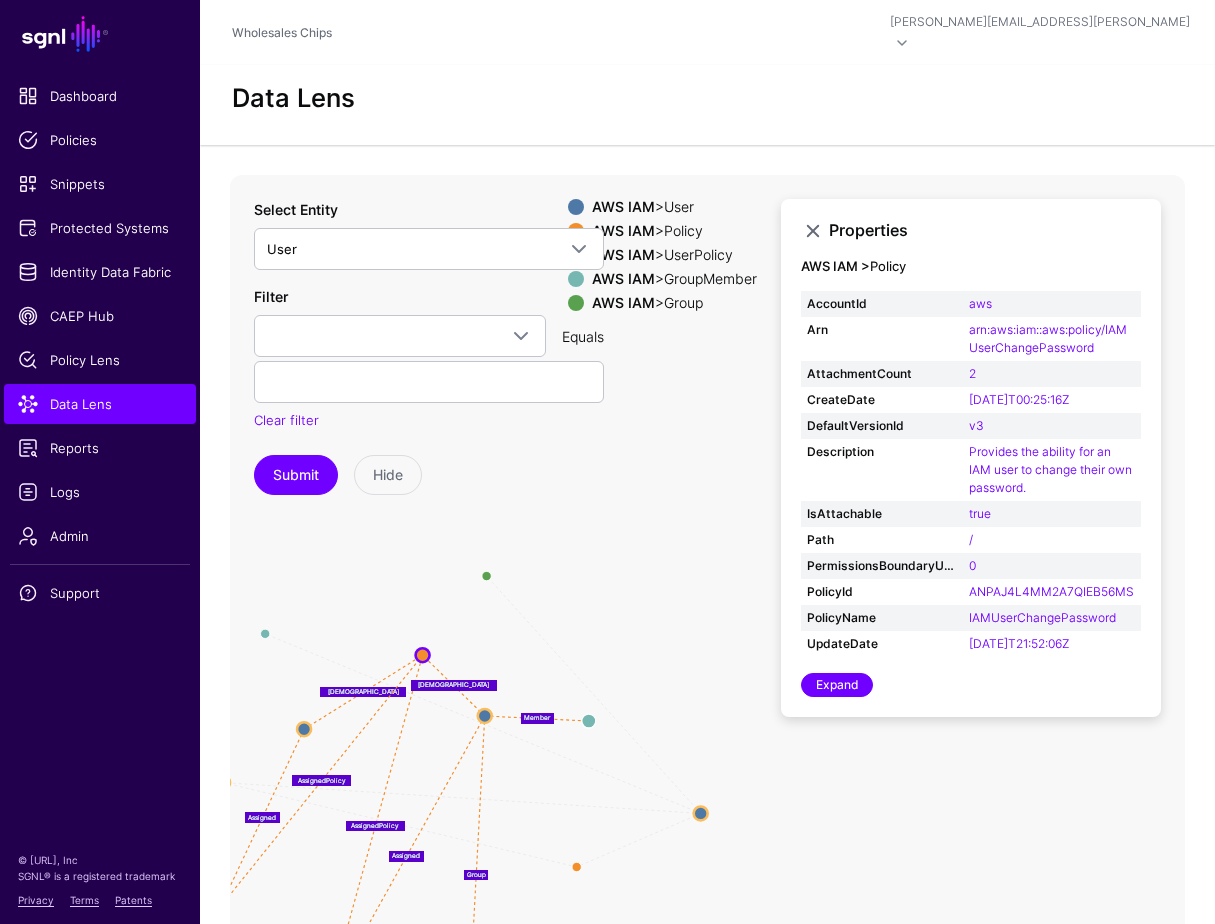 drag, startPoint x: 376, startPoint y: 721, endPoint x: 506, endPoint y: 722, distance: 130.00385 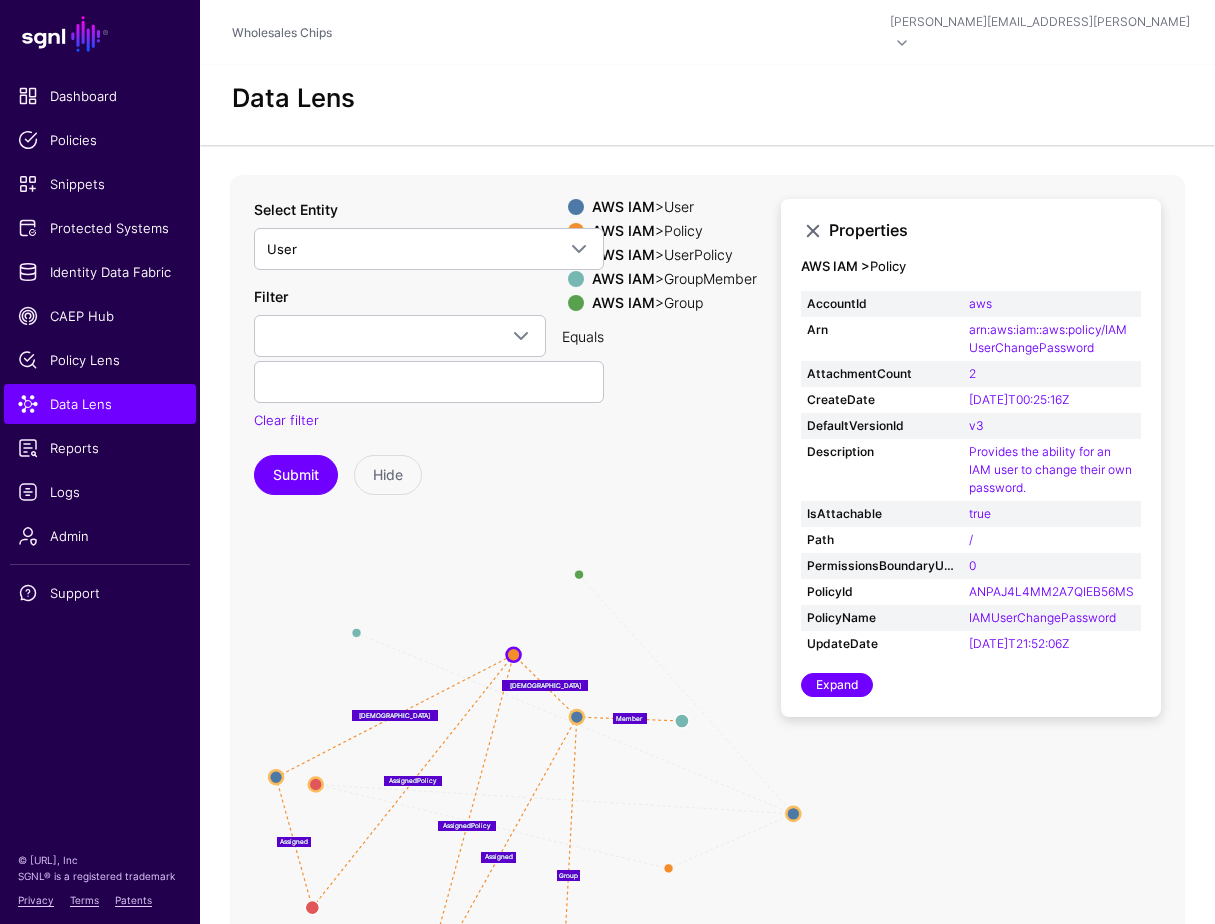 drag, startPoint x: 394, startPoint y: 704, endPoint x: 274, endPoint y: 752, distance: 129.24396 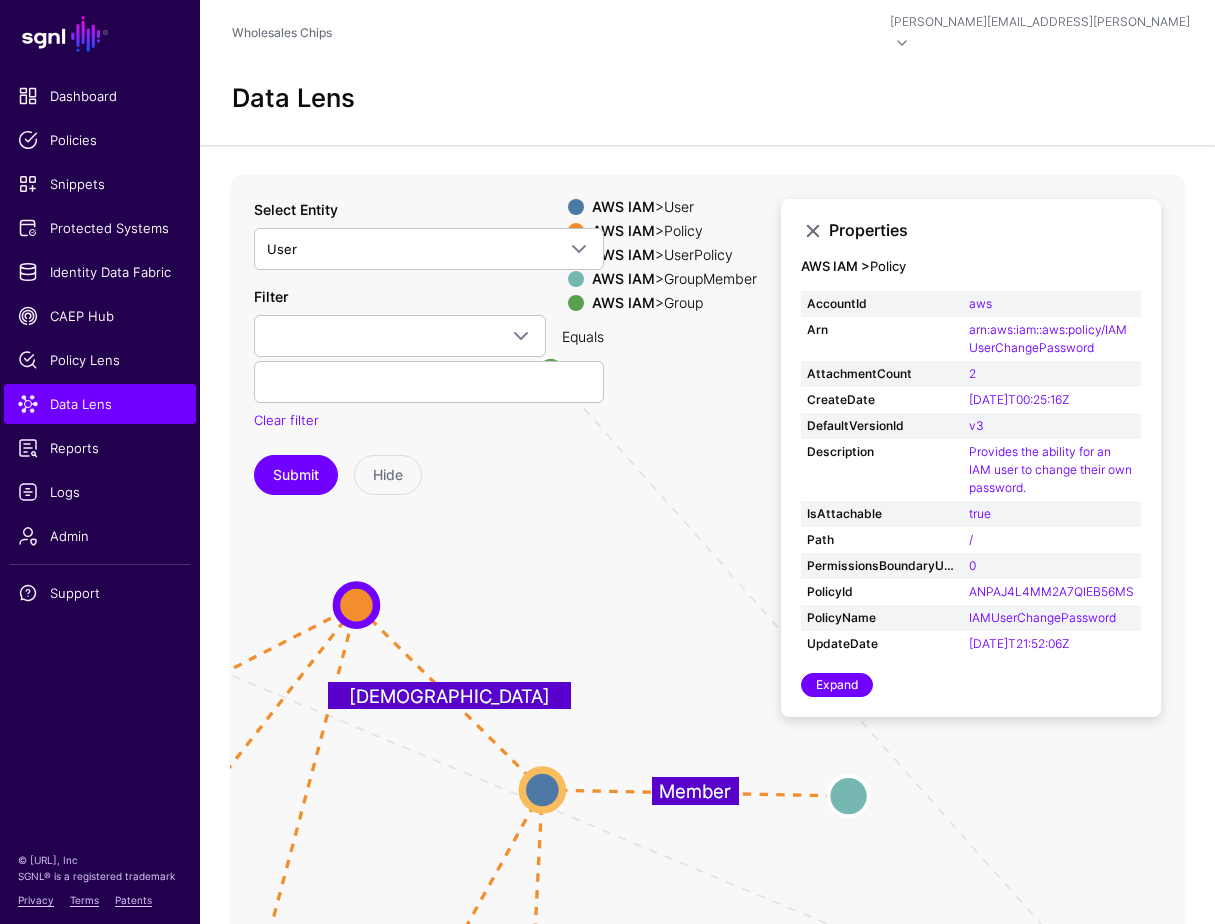 drag, startPoint x: 592, startPoint y: 613, endPoint x: 586, endPoint y: 526, distance: 87.20665 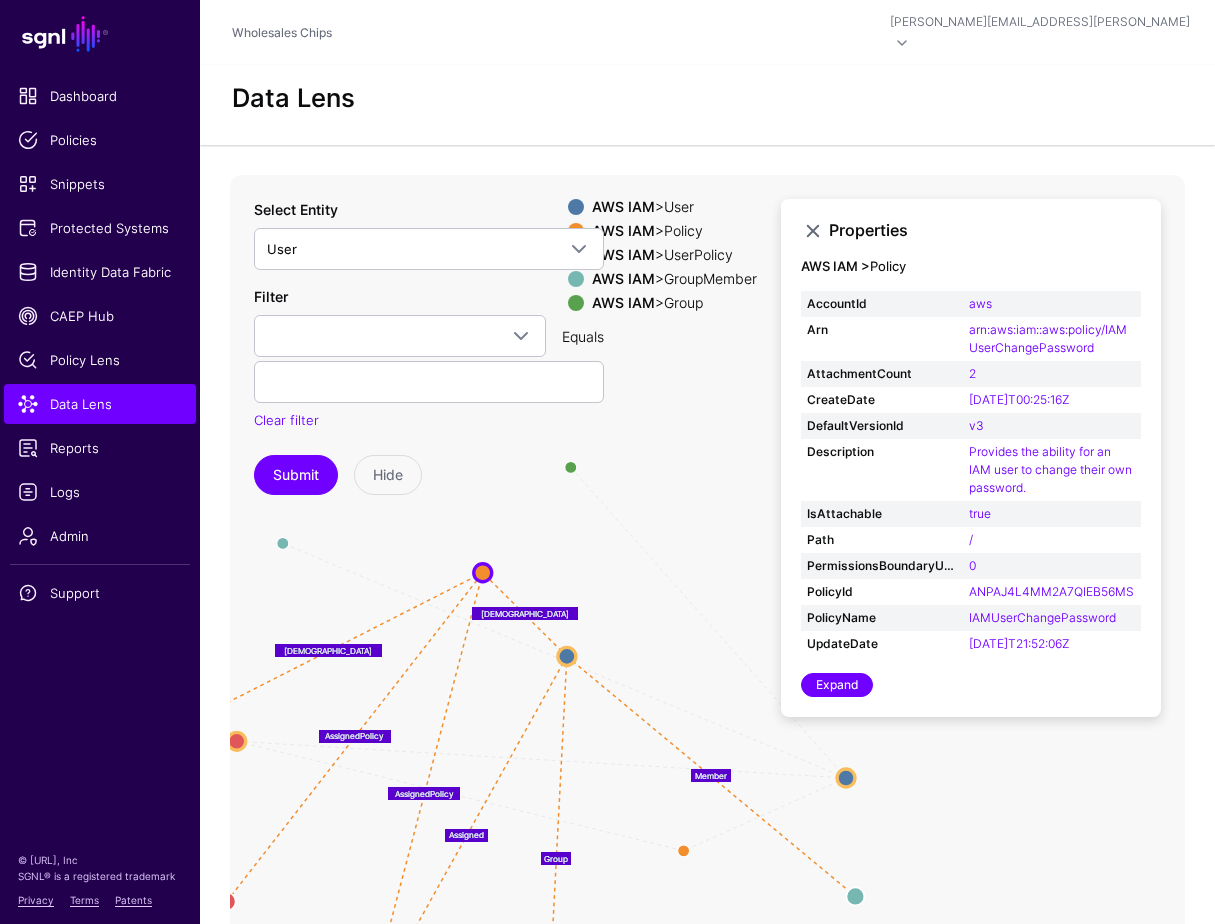drag, startPoint x: 699, startPoint y: 630, endPoint x: 864, endPoint y: 894, distance: 311.32138 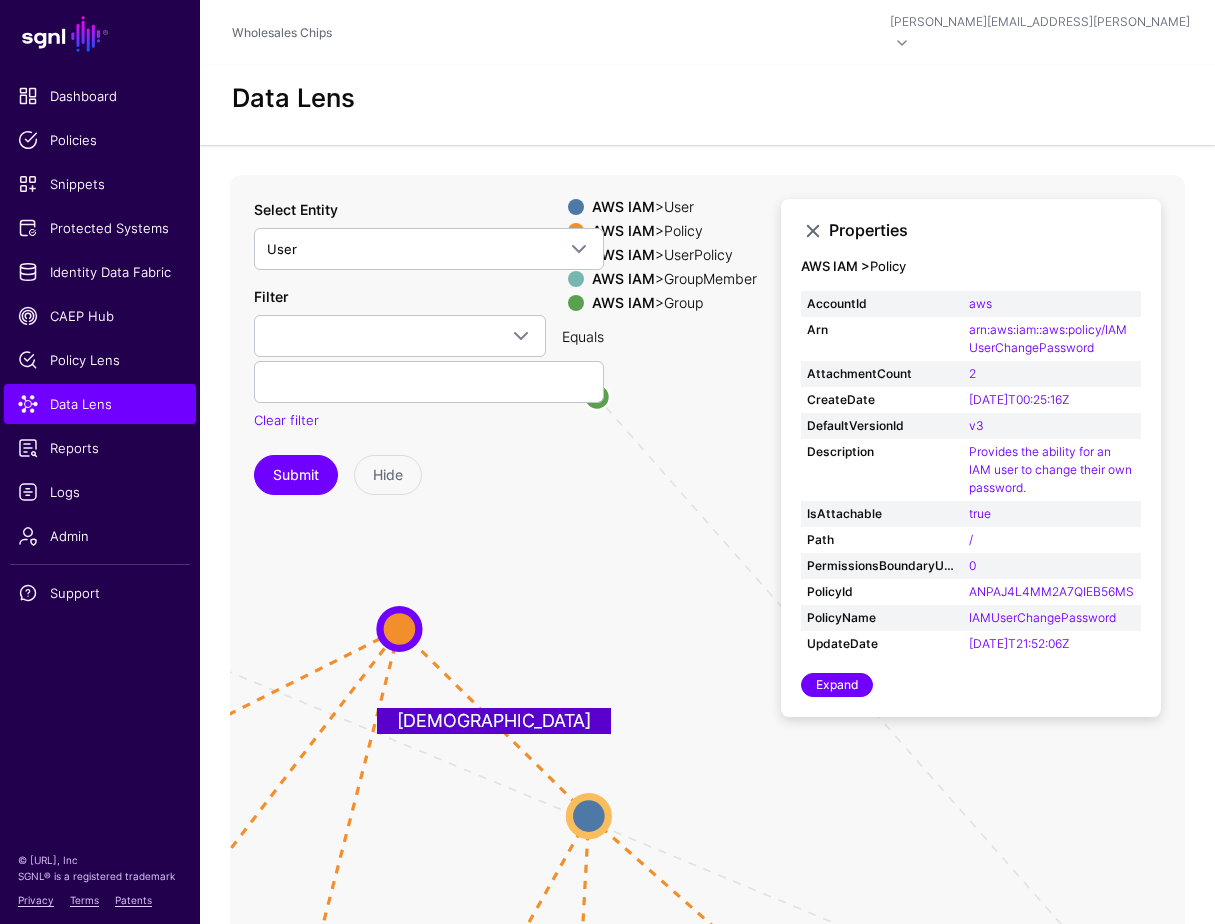 drag, startPoint x: 669, startPoint y: 636, endPoint x: 574, endPoint y: 626, distance: 95.524864 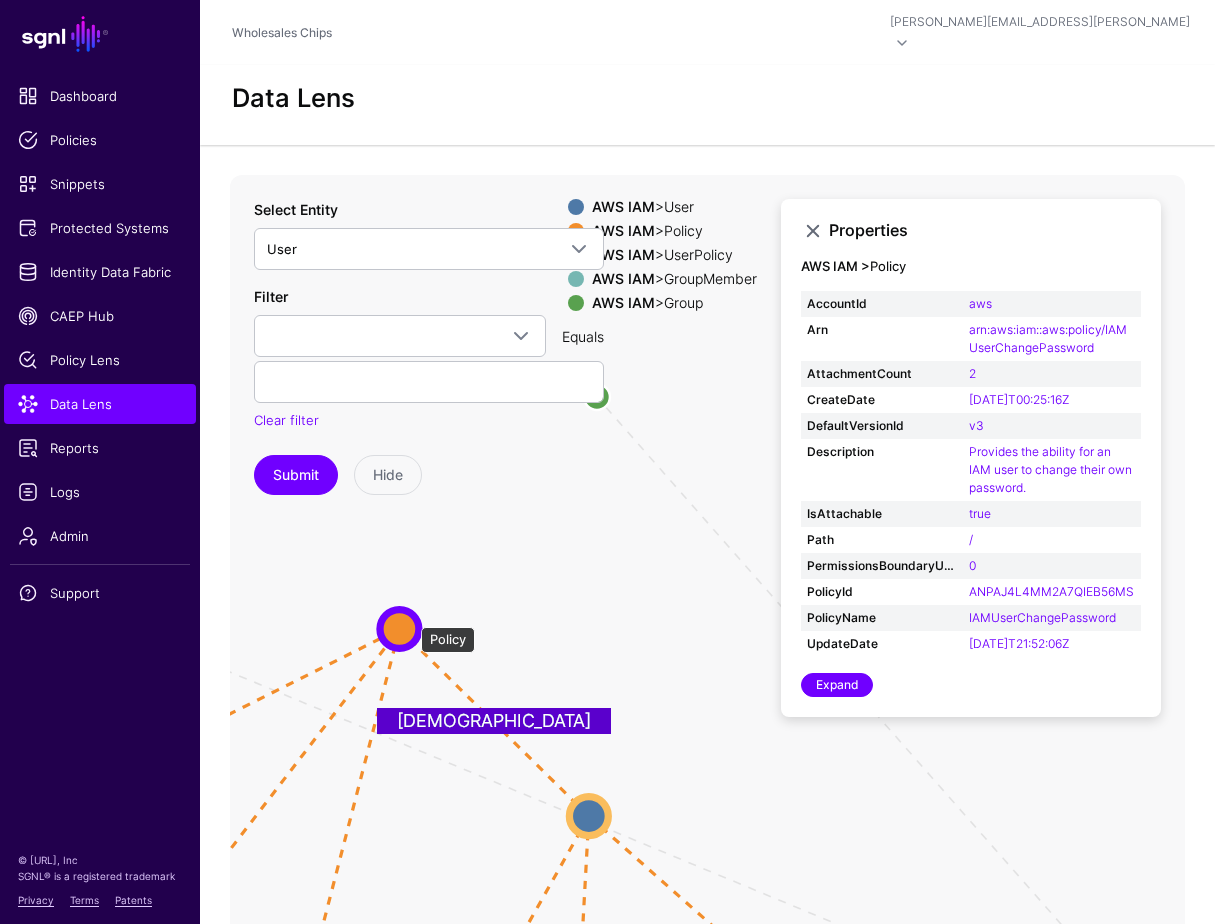 click 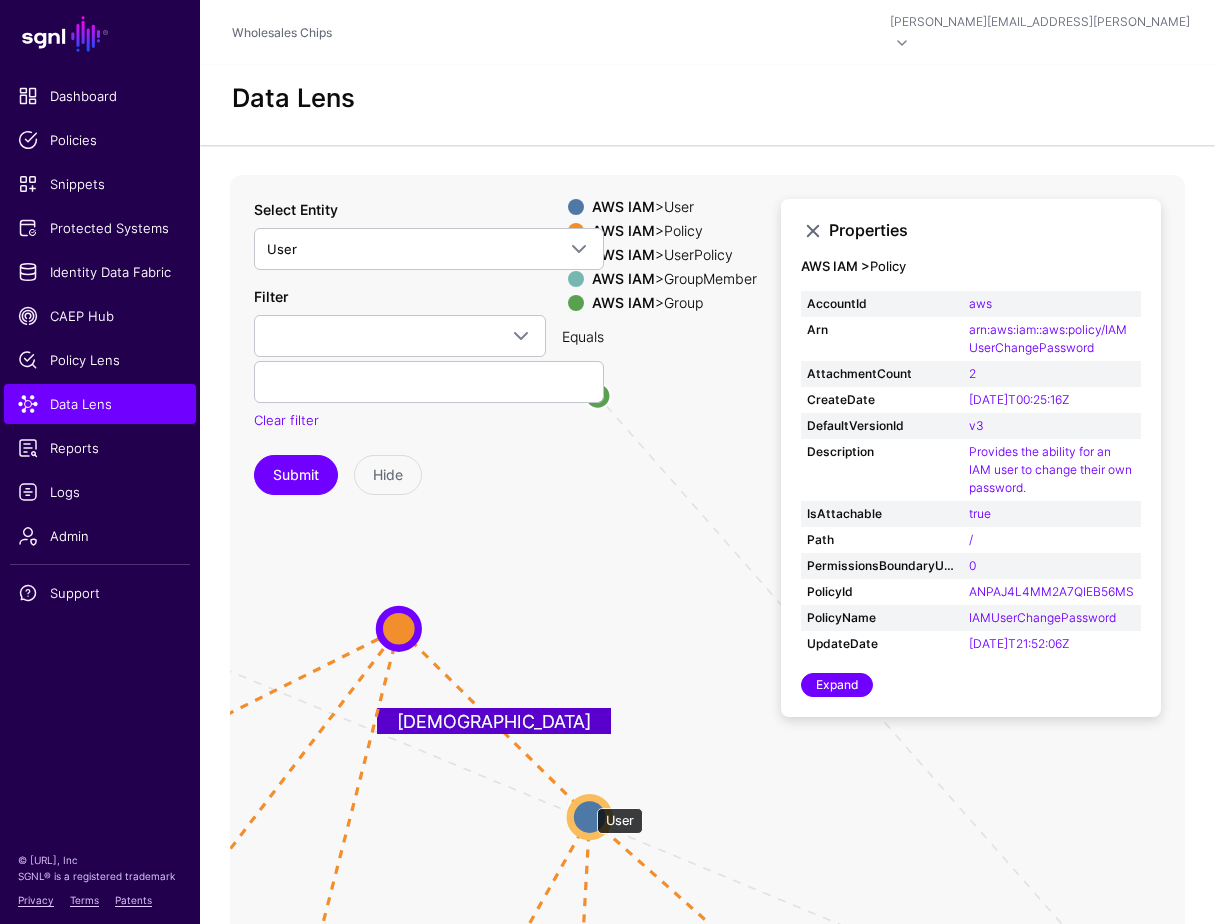 click 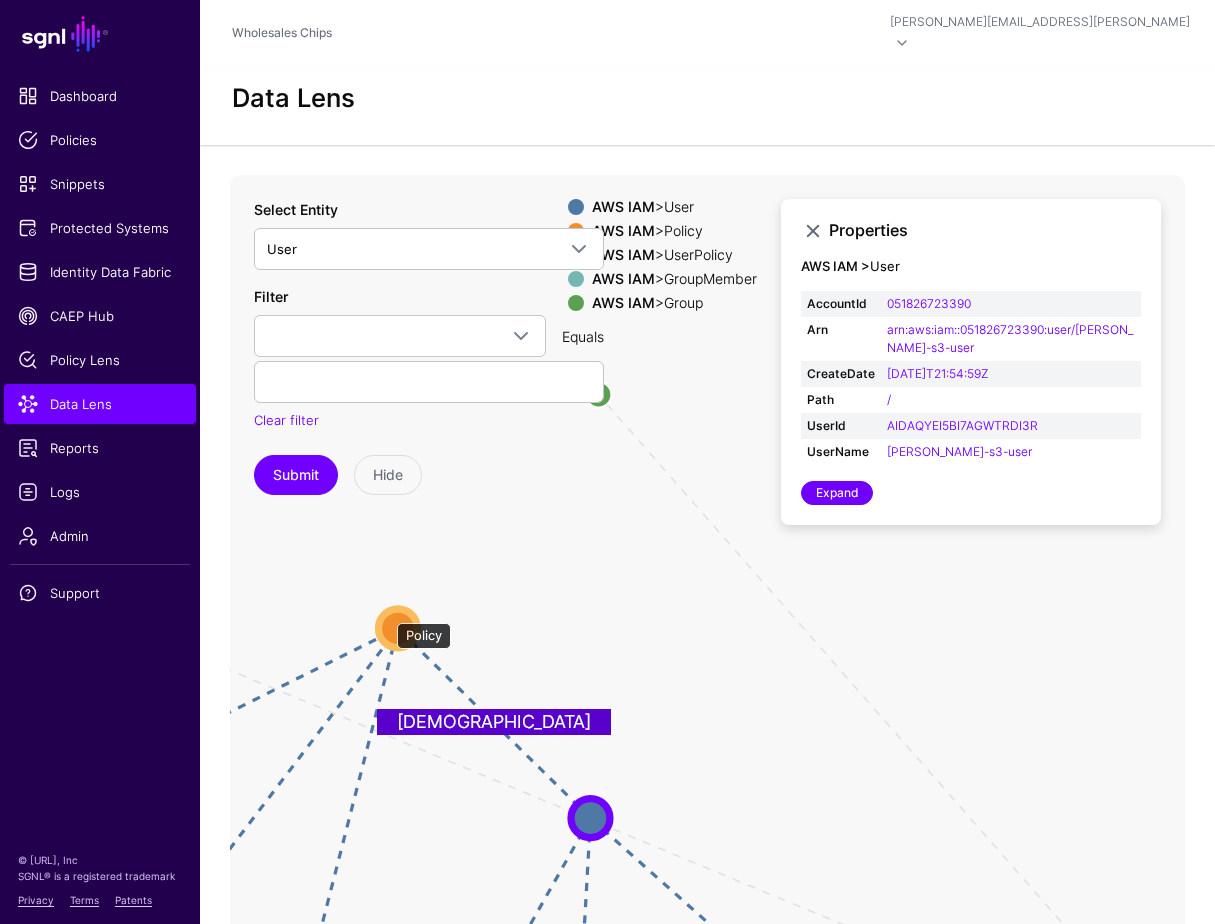 click 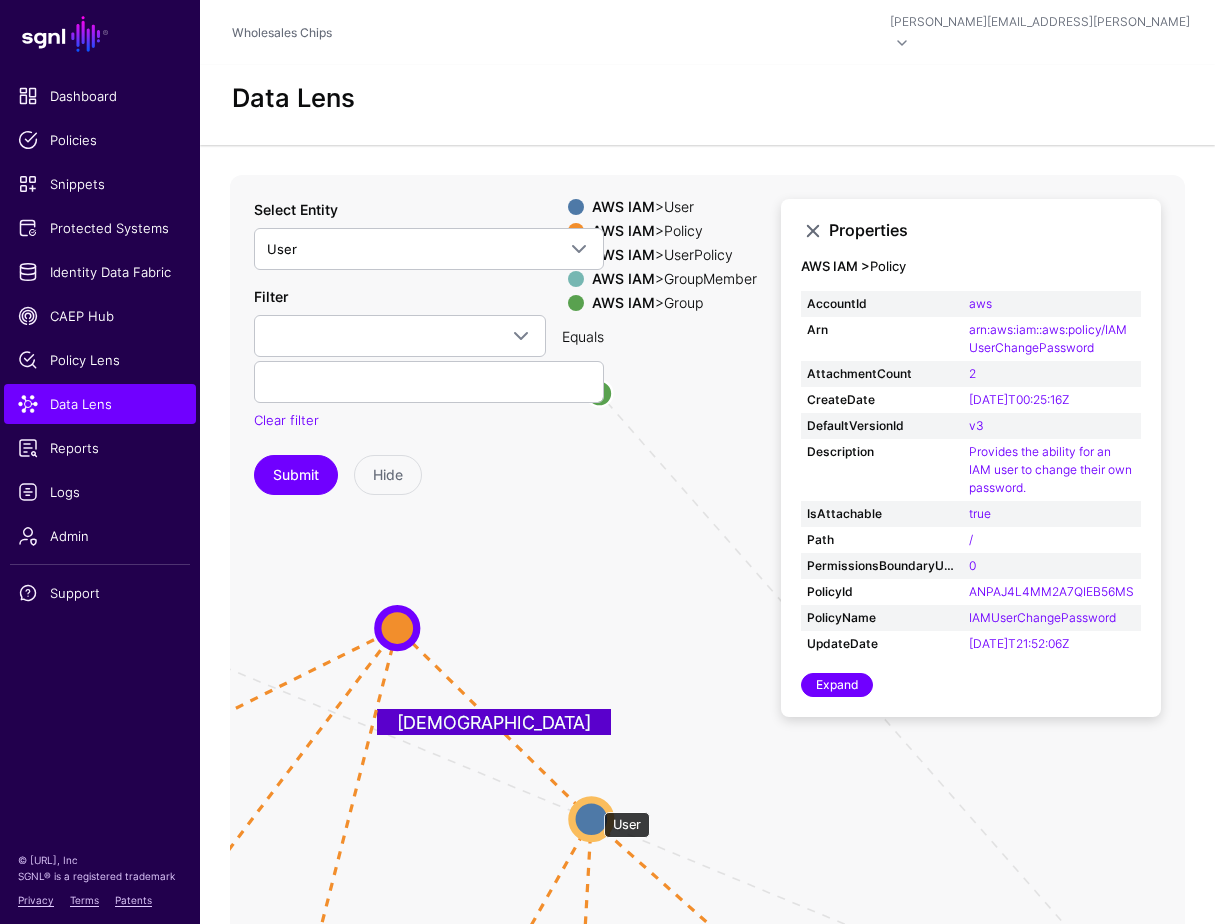 click 